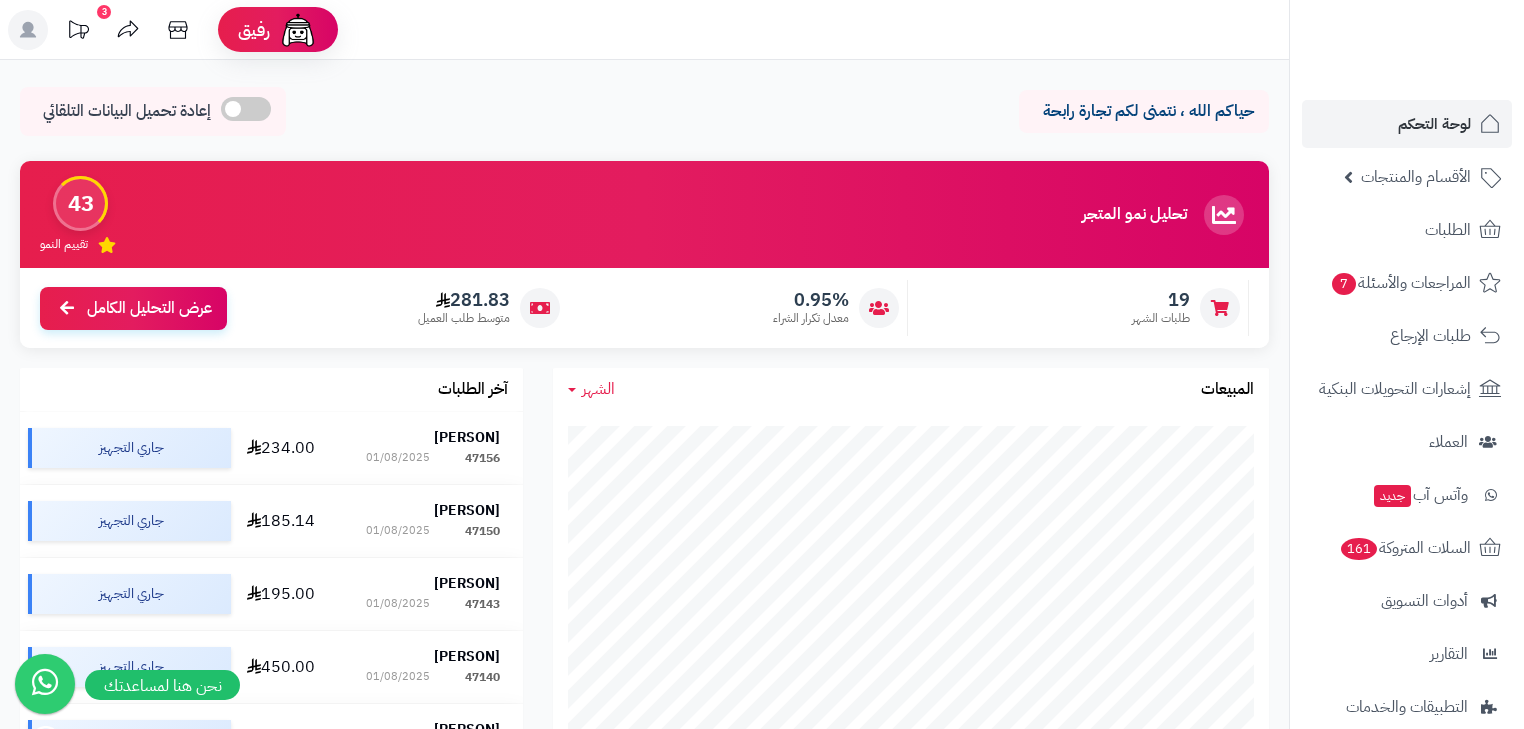 scroll, scrollTop: 240, scrollLeft: 0, axis: vertical 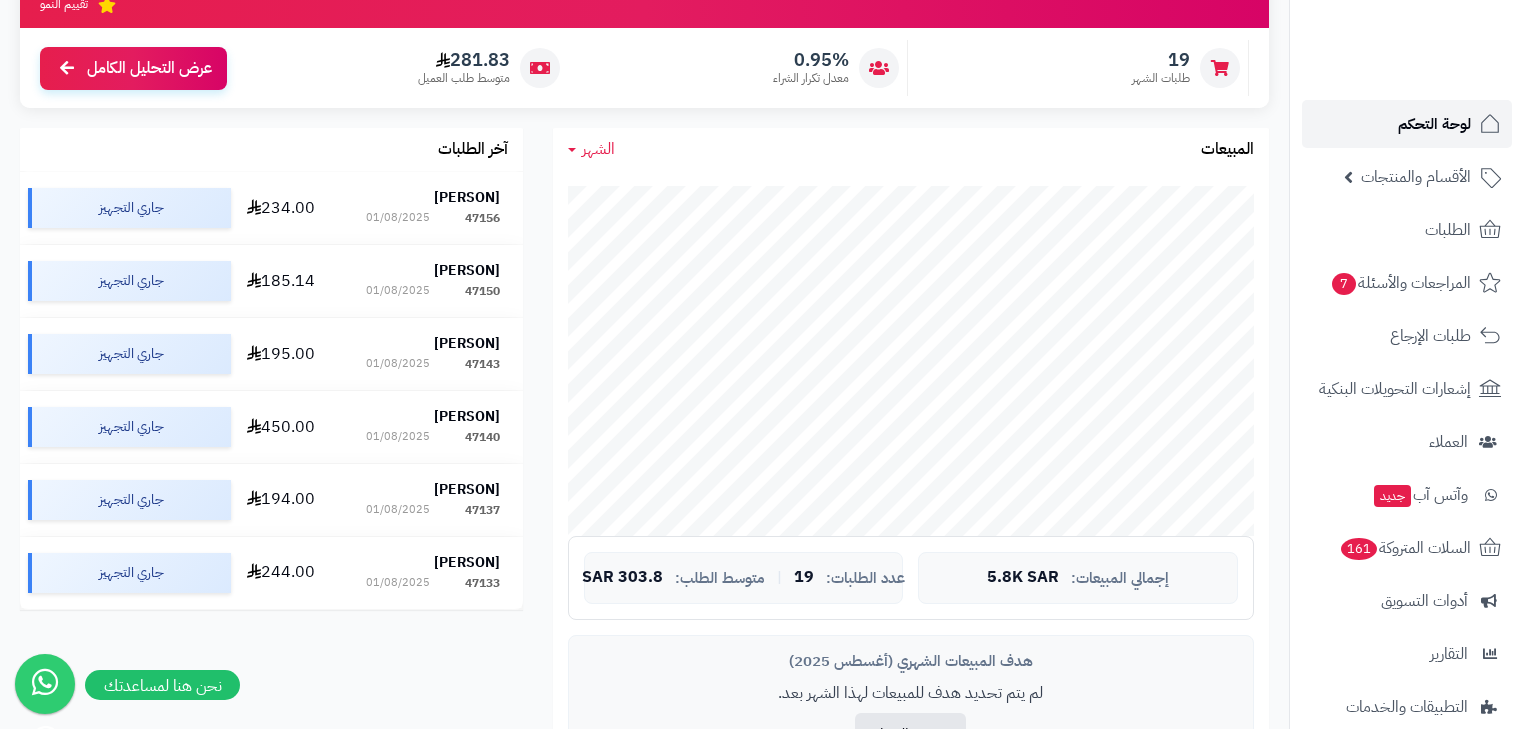 click on "لوحة التحكم" at bounding box center [1434, 124] 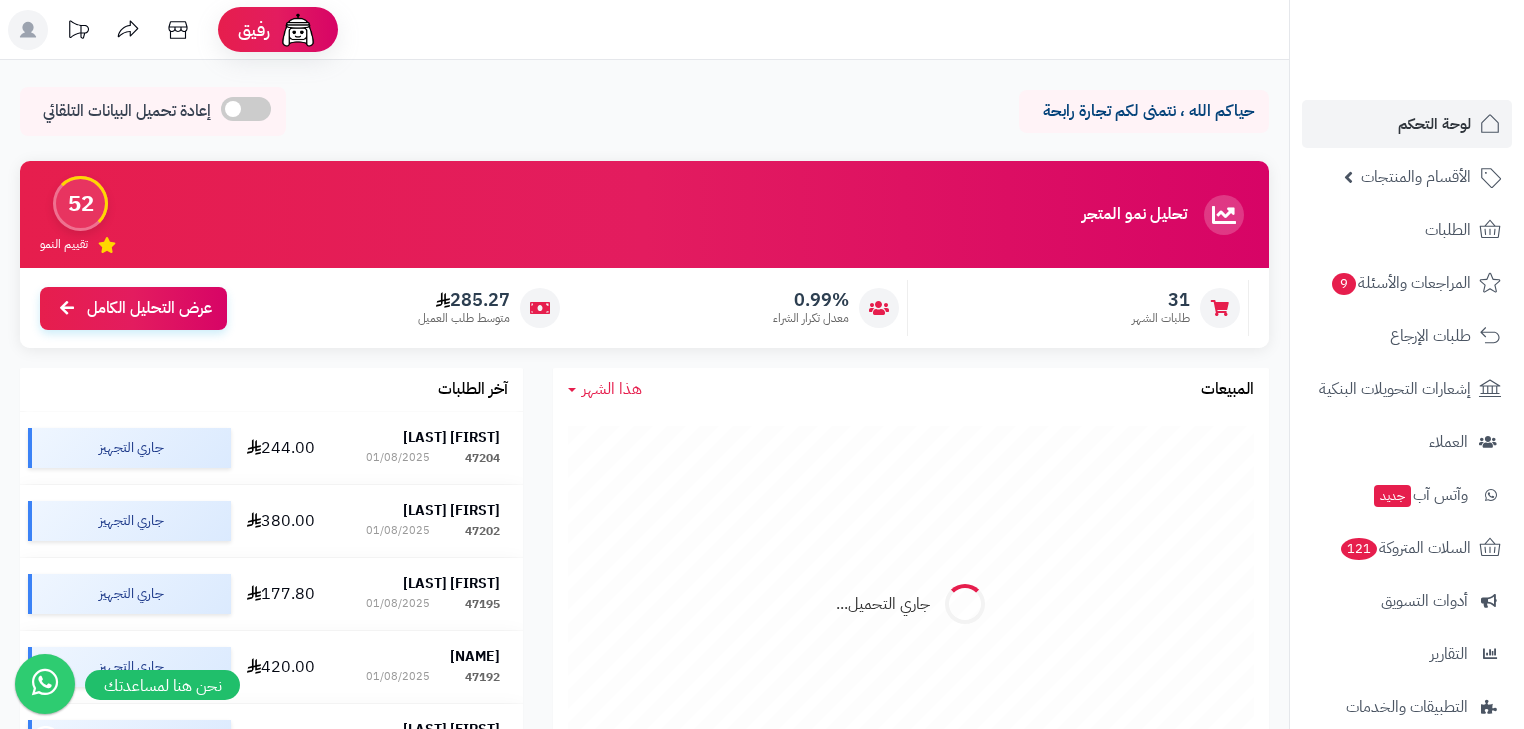 scroll, scrollTop: 0, scrollLeft: 0, axis: both 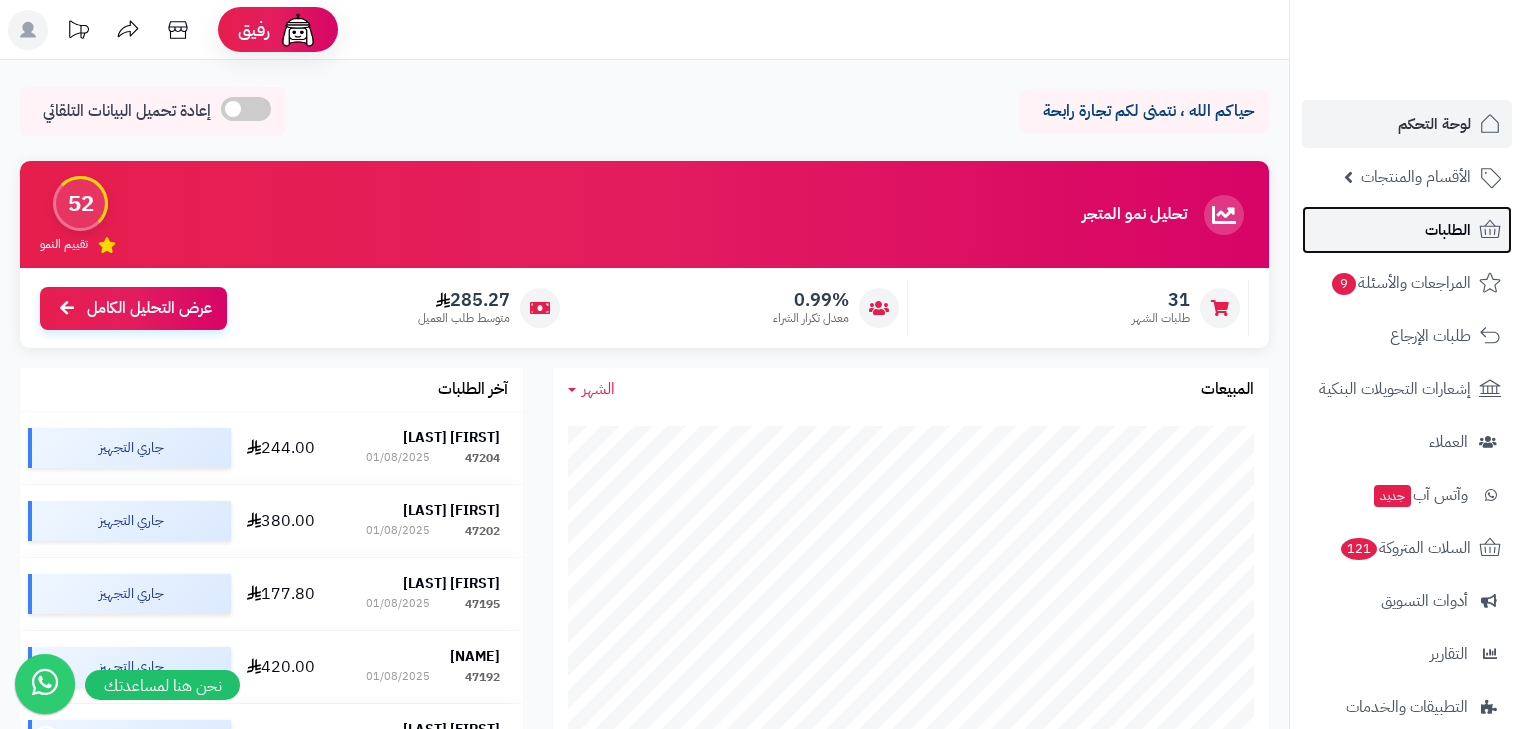 click on "الطلبات" at bounding box center [1448, 230] 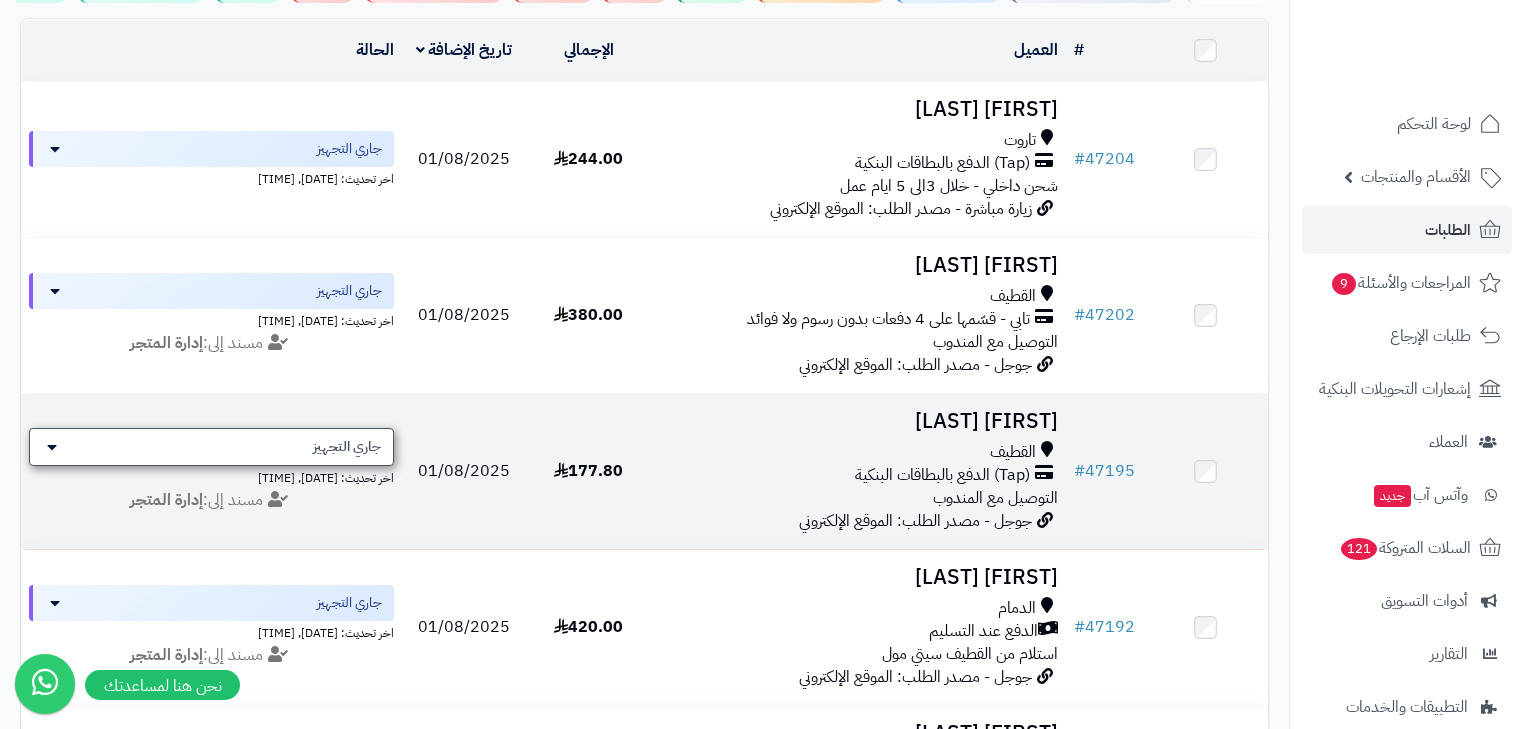 scroll, scrollTop: 240, scrollLeft: 0, axis: vertical 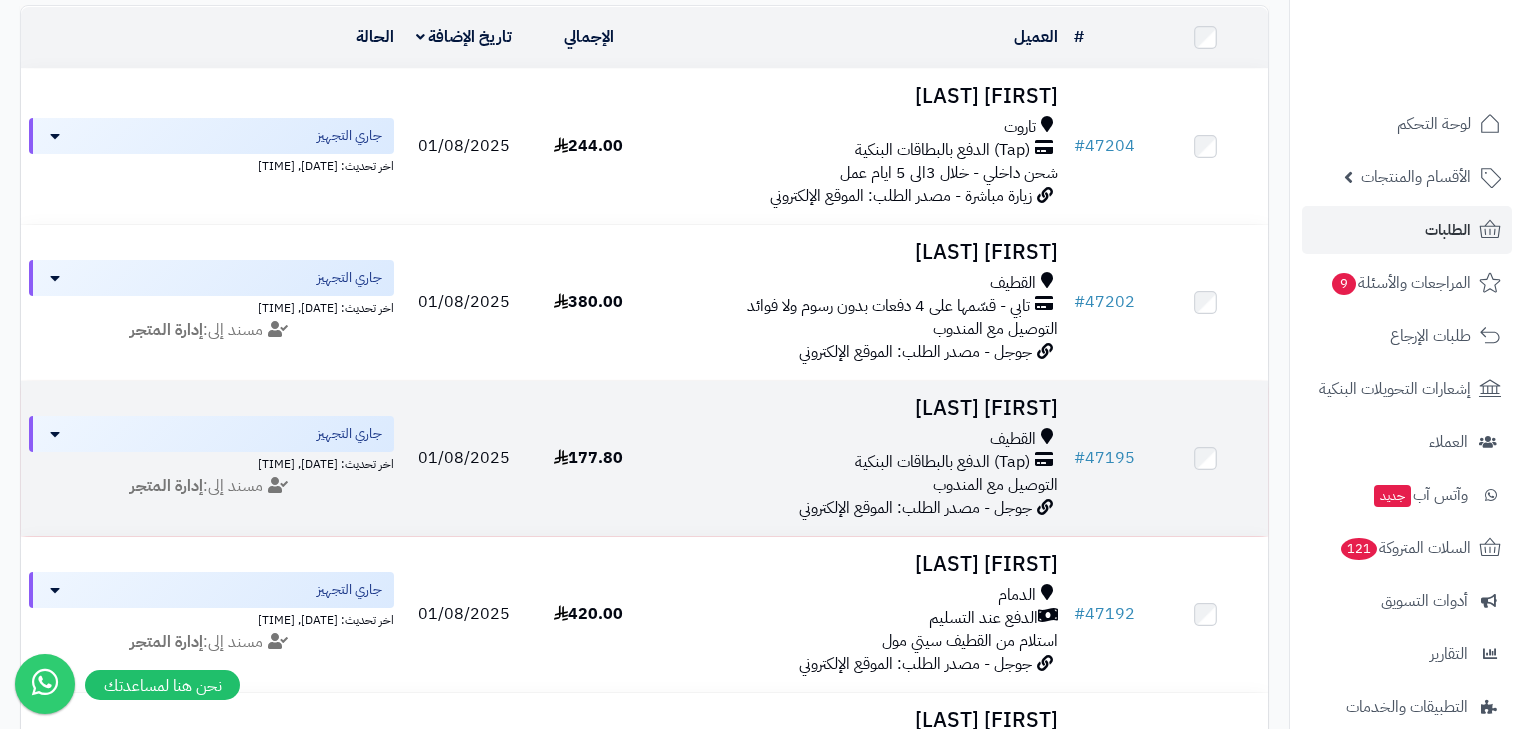 click on "Zainab Herz" at bounding box center [858, 408] 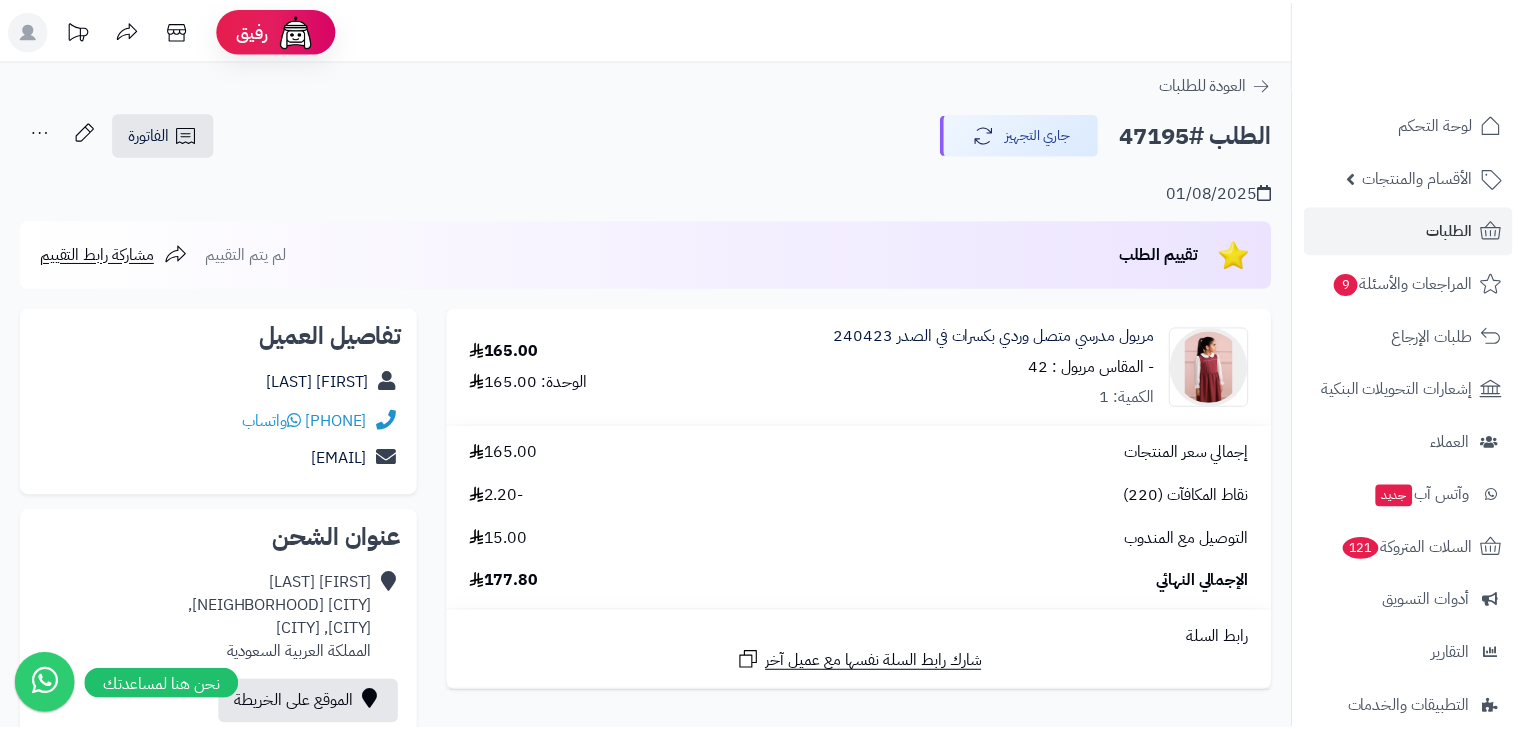 scroll, scrollTop: 0, scrollLeft: 0, axis: both 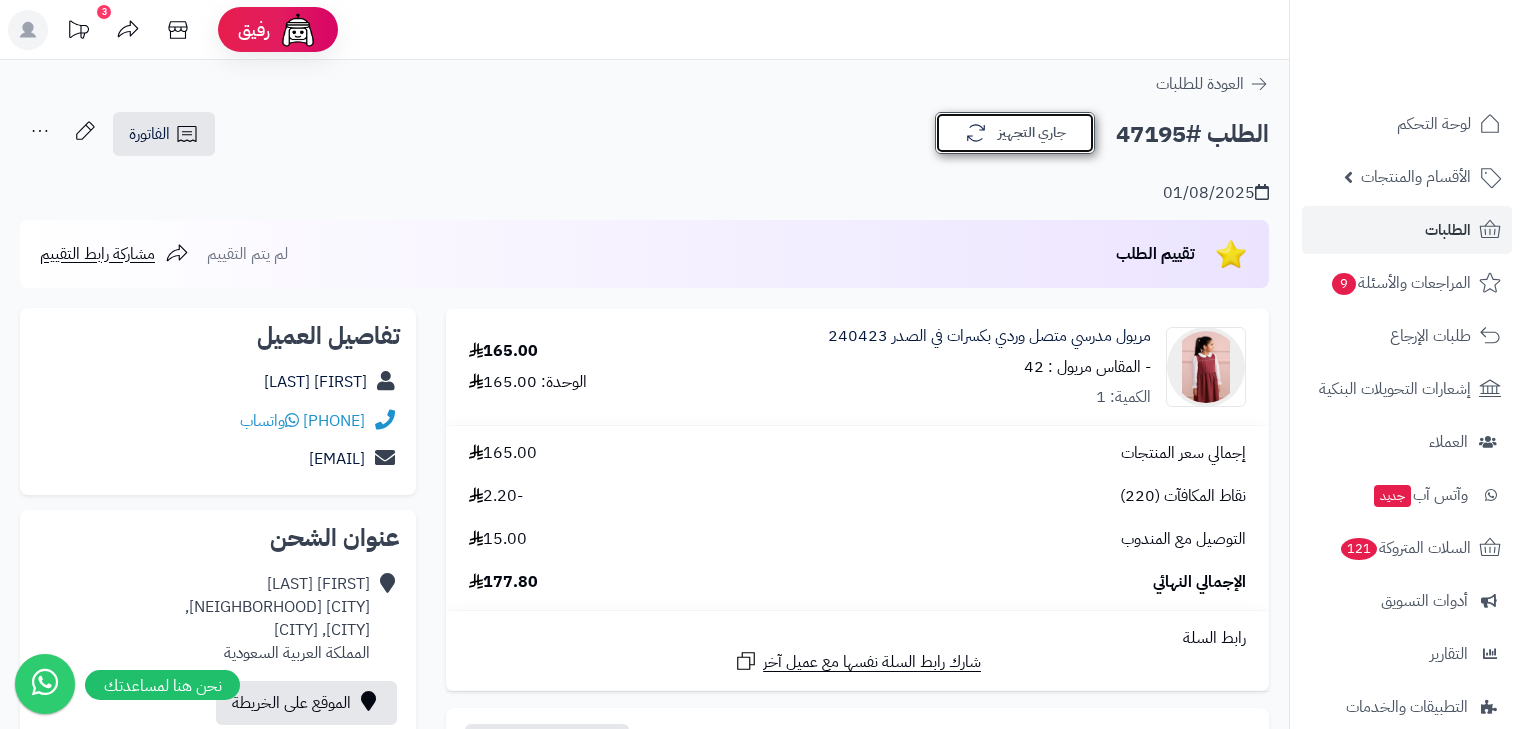 click 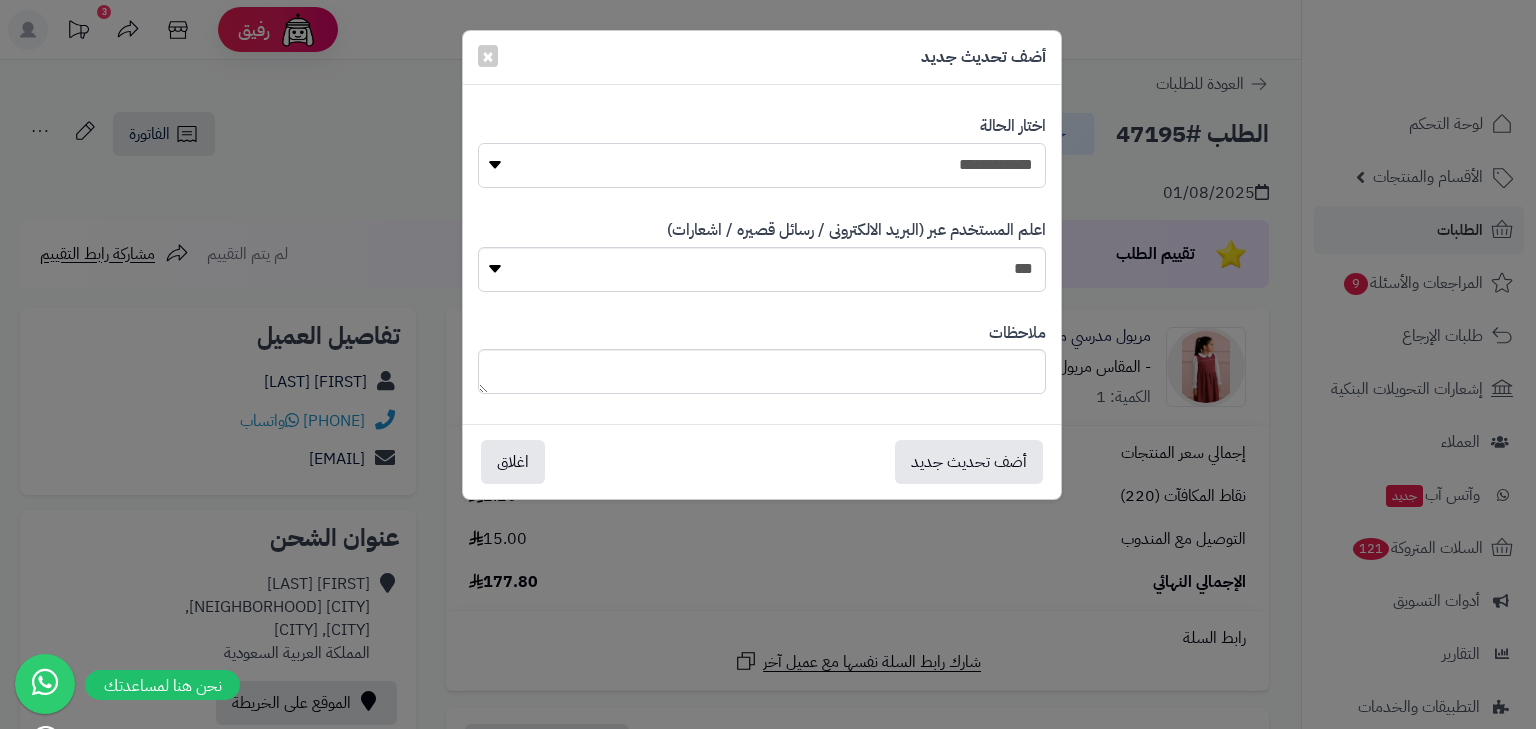 click on "**********" at bounding box center (762, 165) 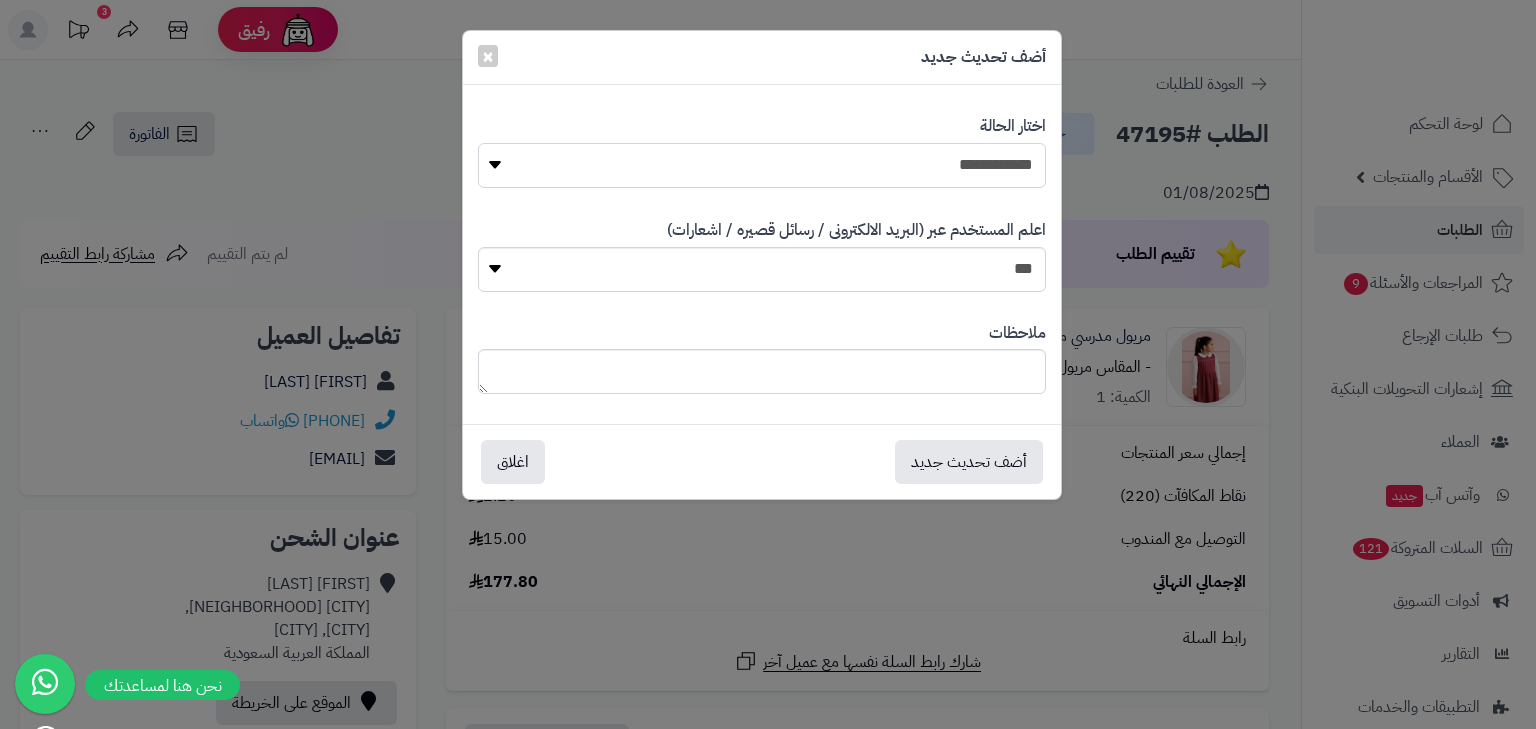 select on "*" 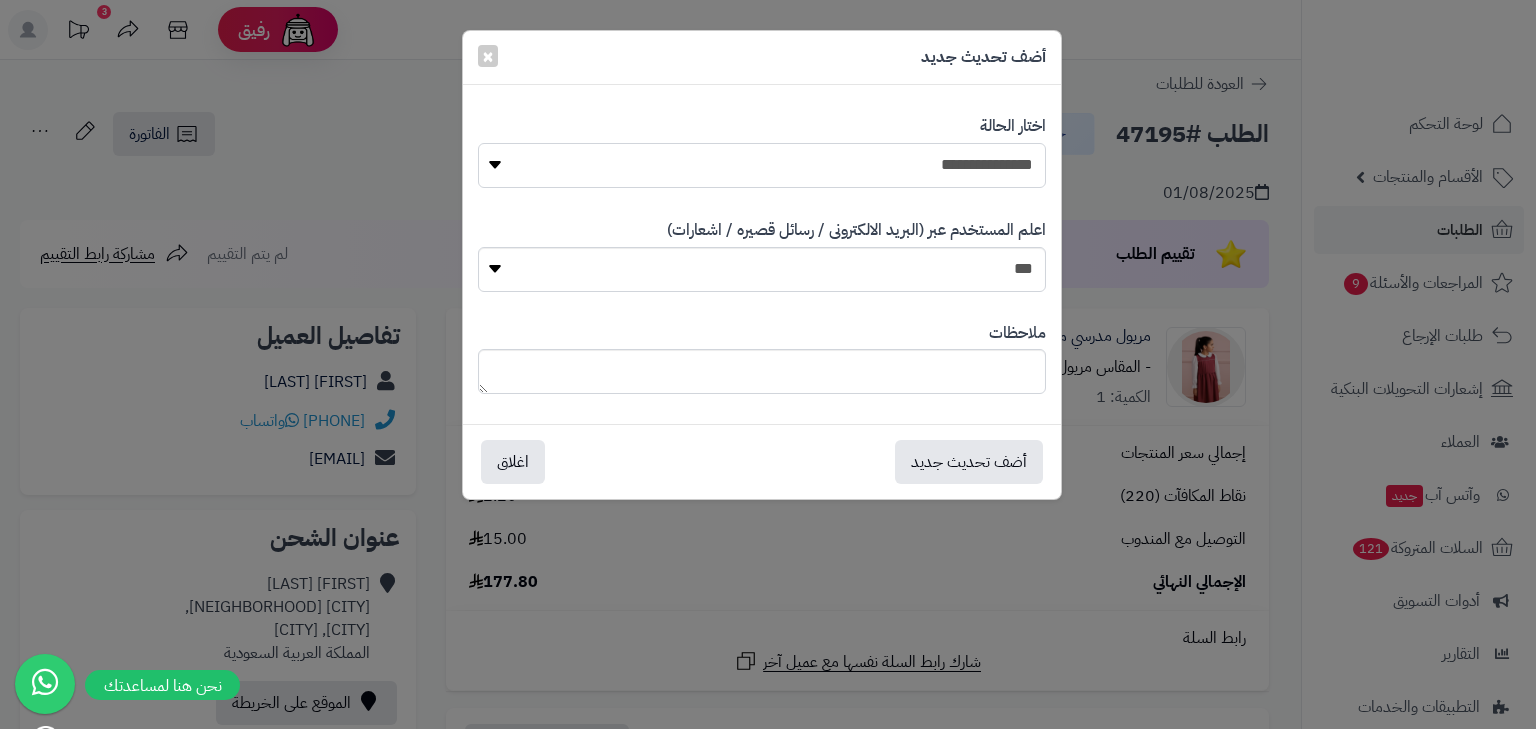 click on "**********" at bounding box center (762, 165) 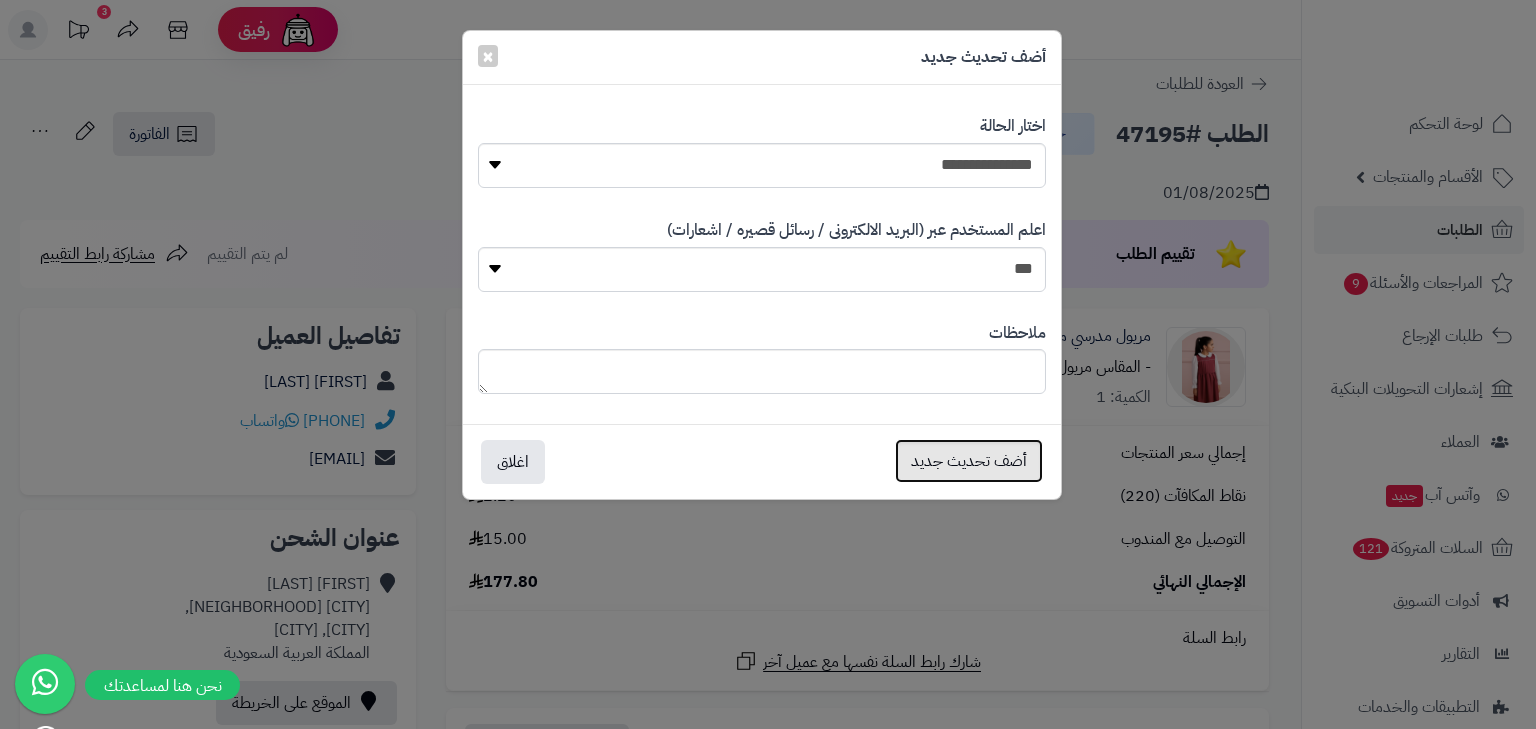 click on "أضف تحديث جديد" at bounding box center [969, 461] 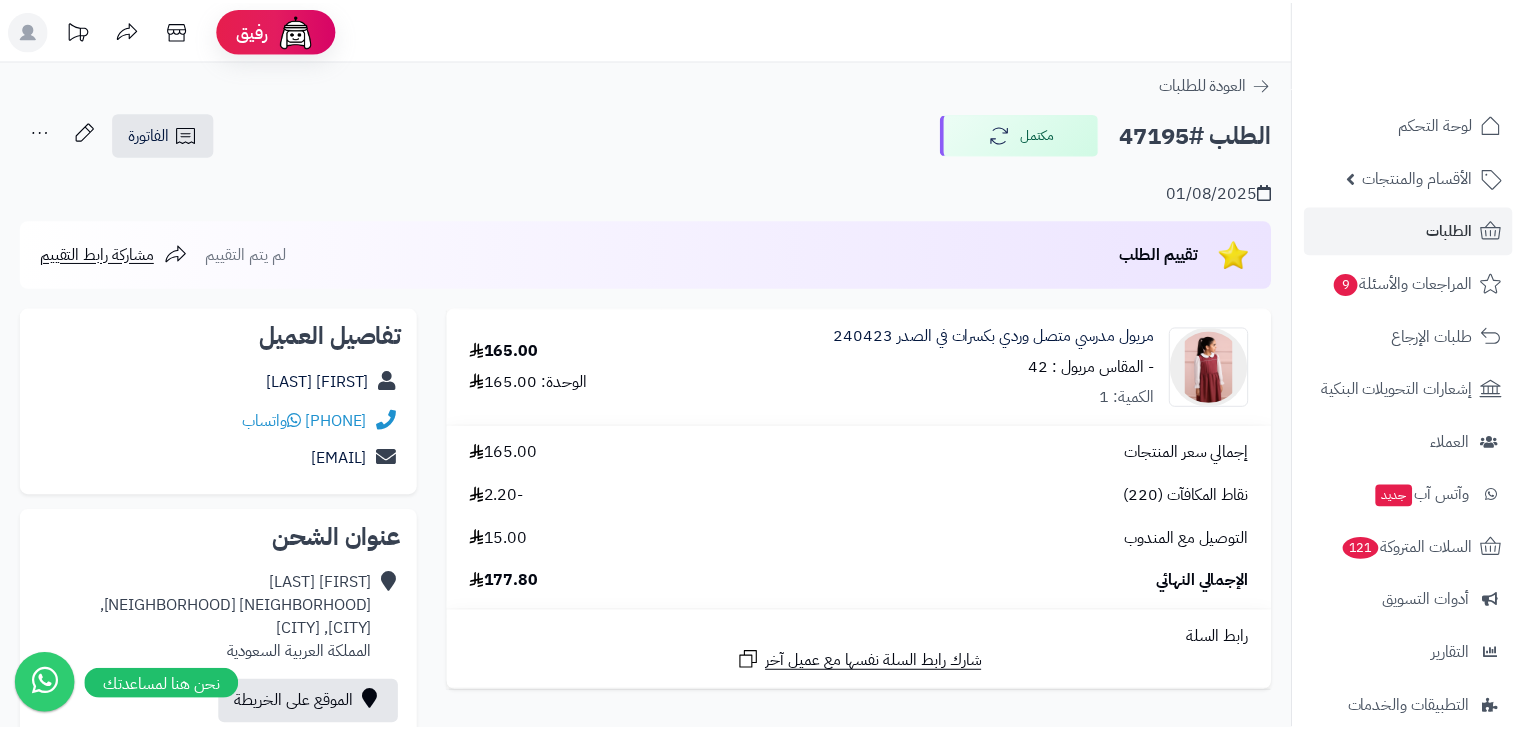 scroll, scrollTop: 0, scrollLeft: 0, axis: both 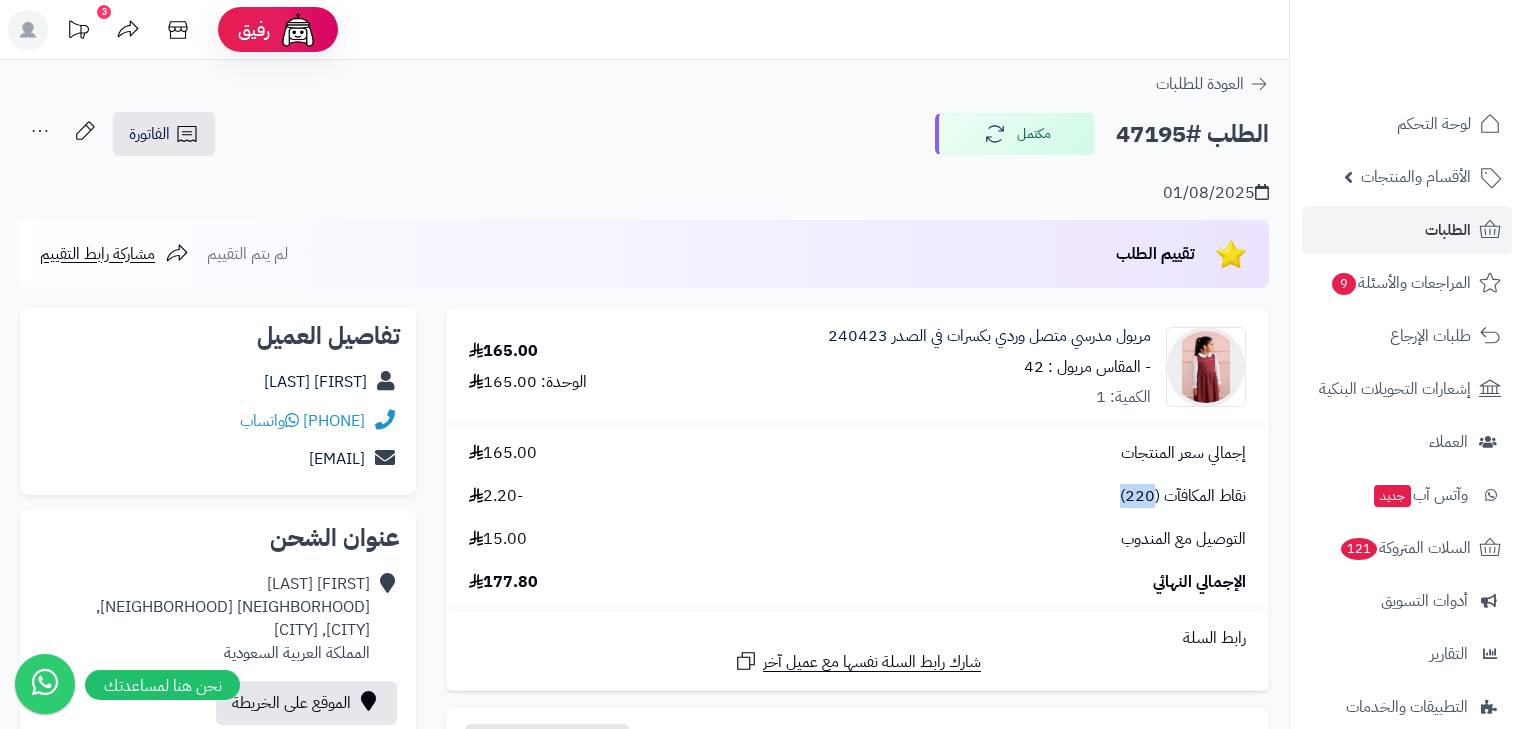 drag, startPoint x: 1152, startPoint y: 501, endPoint x: 1080, endPoint y: 498, distance: 72.06247 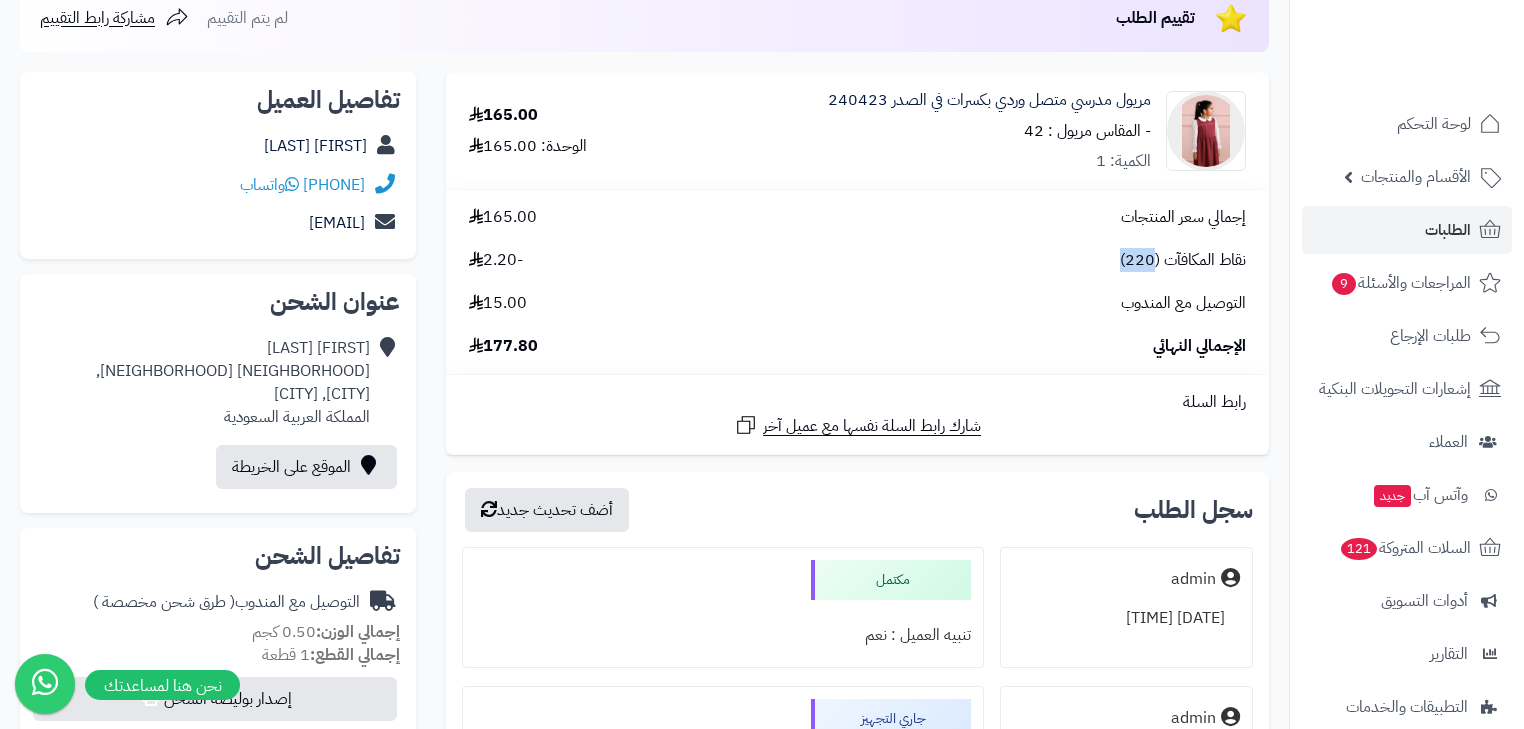 scroll, scrollTop: 320, scrollLeft: 0, axis: vertical 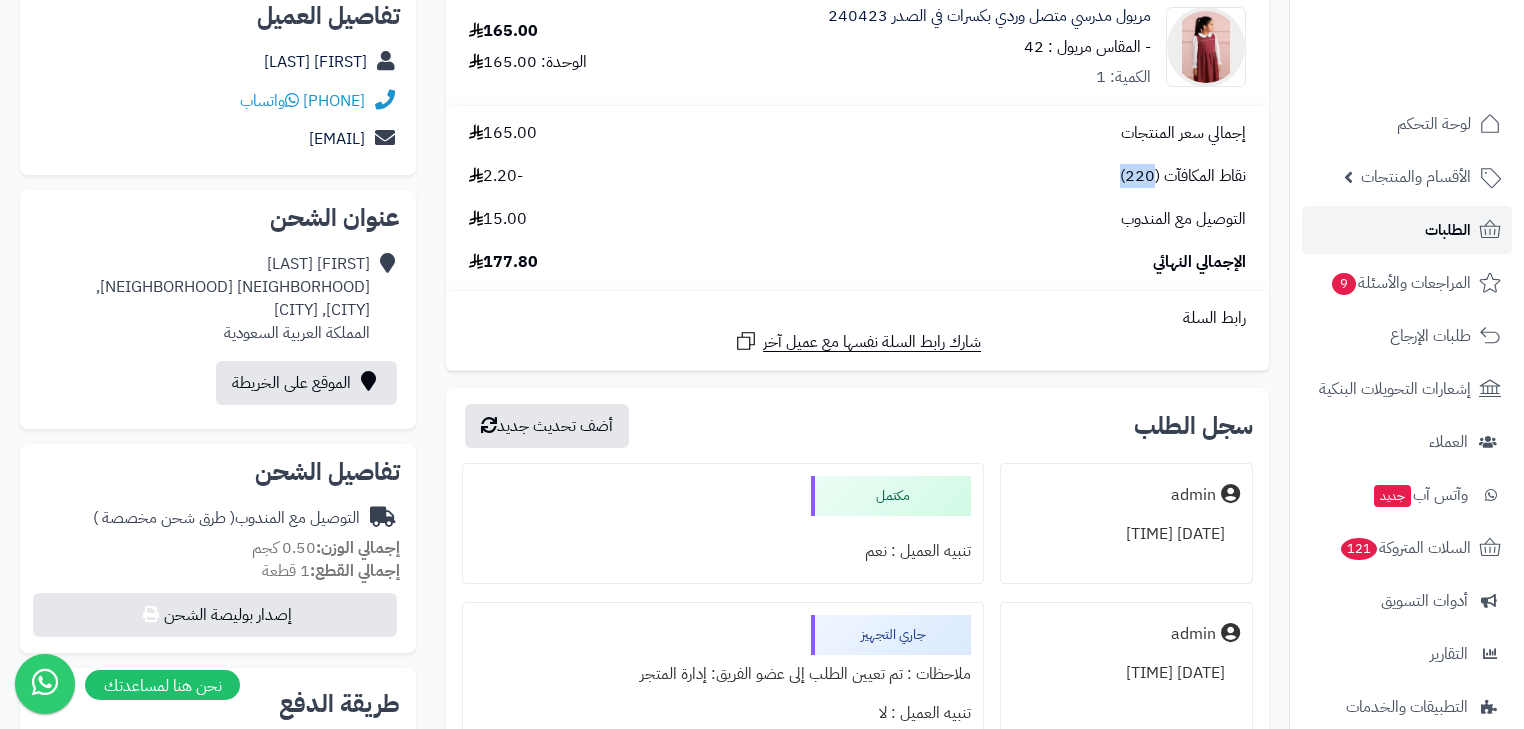 click on "الطلبات" at bounding box center (1448, 230) 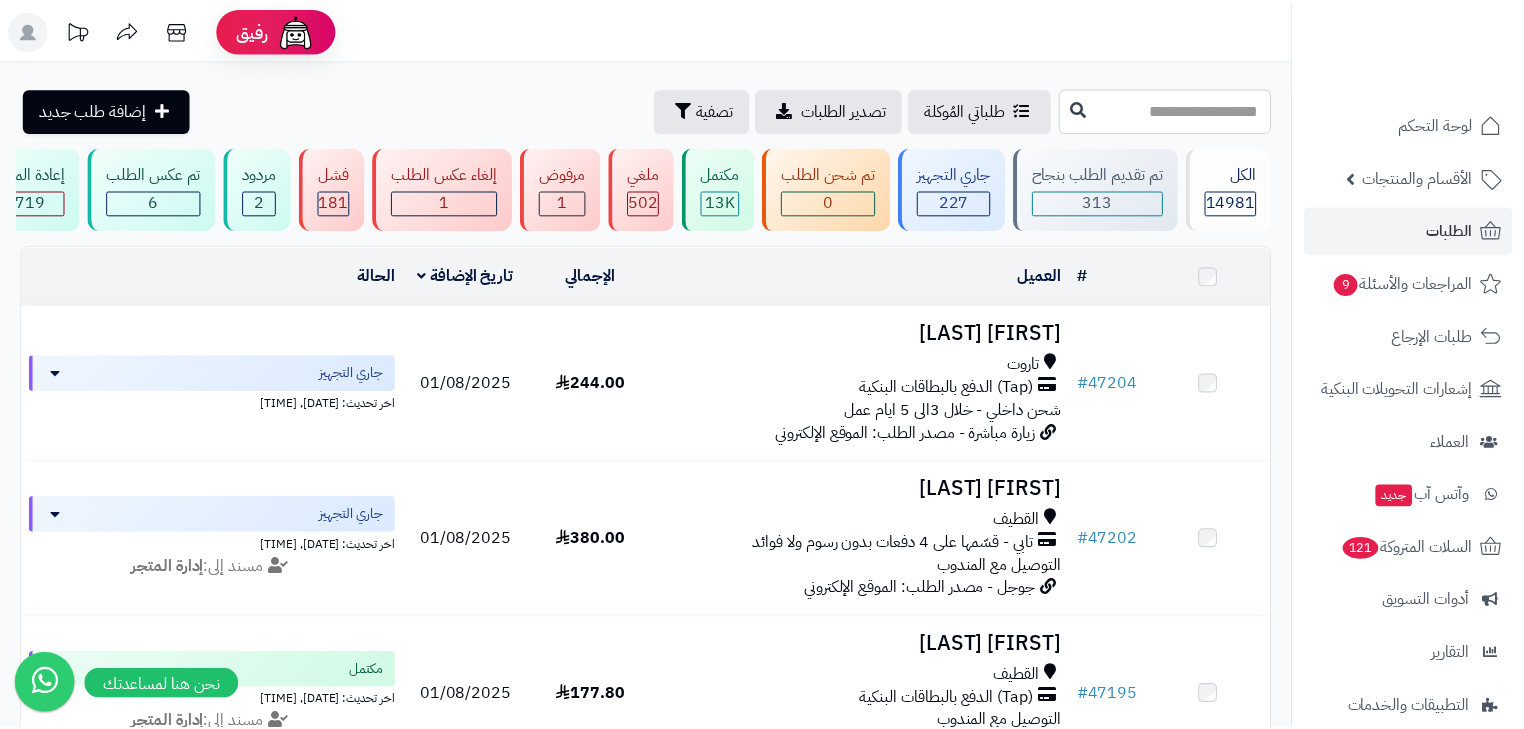 scroll, scrollTop: 0, scrollLeft: 0, axis: both 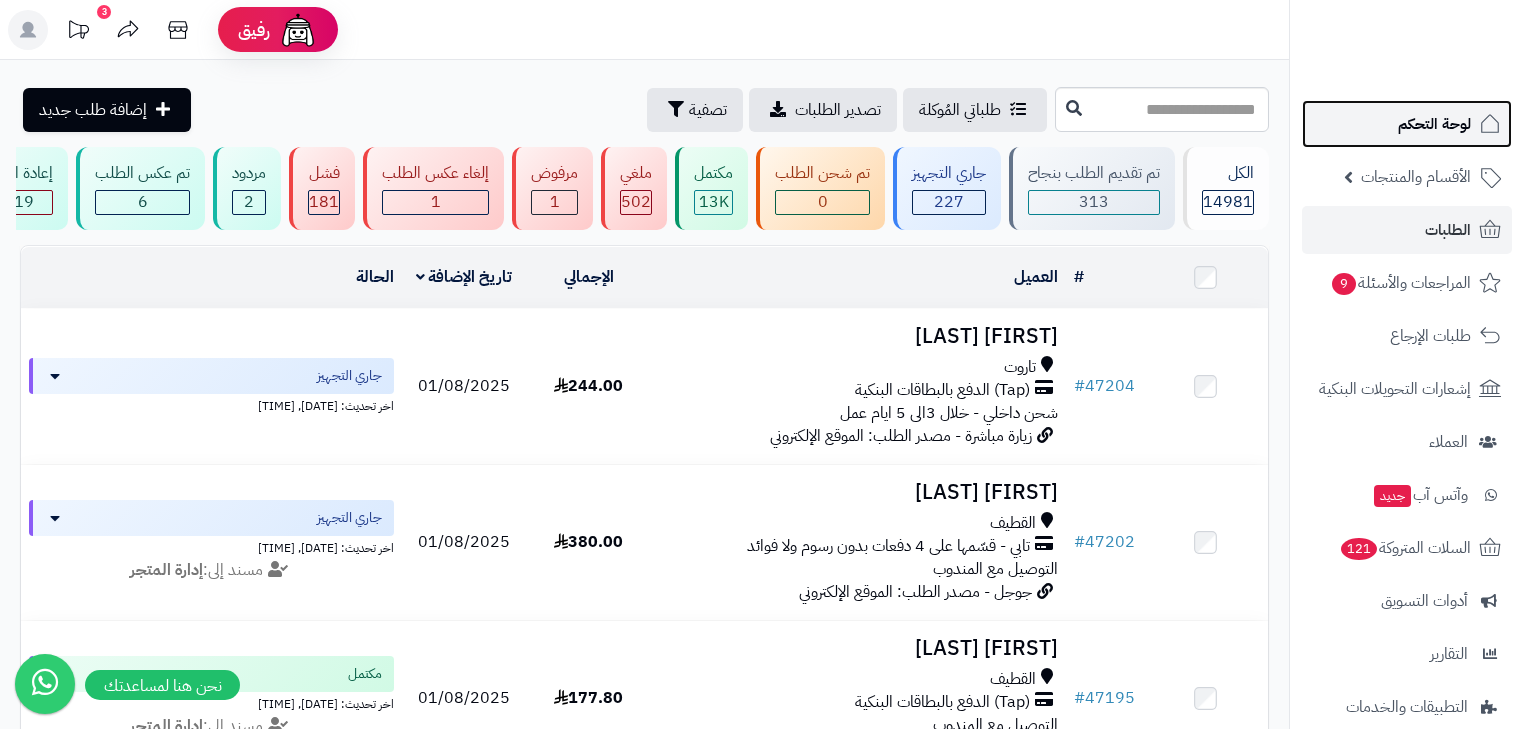 click on "لوحة التحكم" at bounding box center (1434, 124) 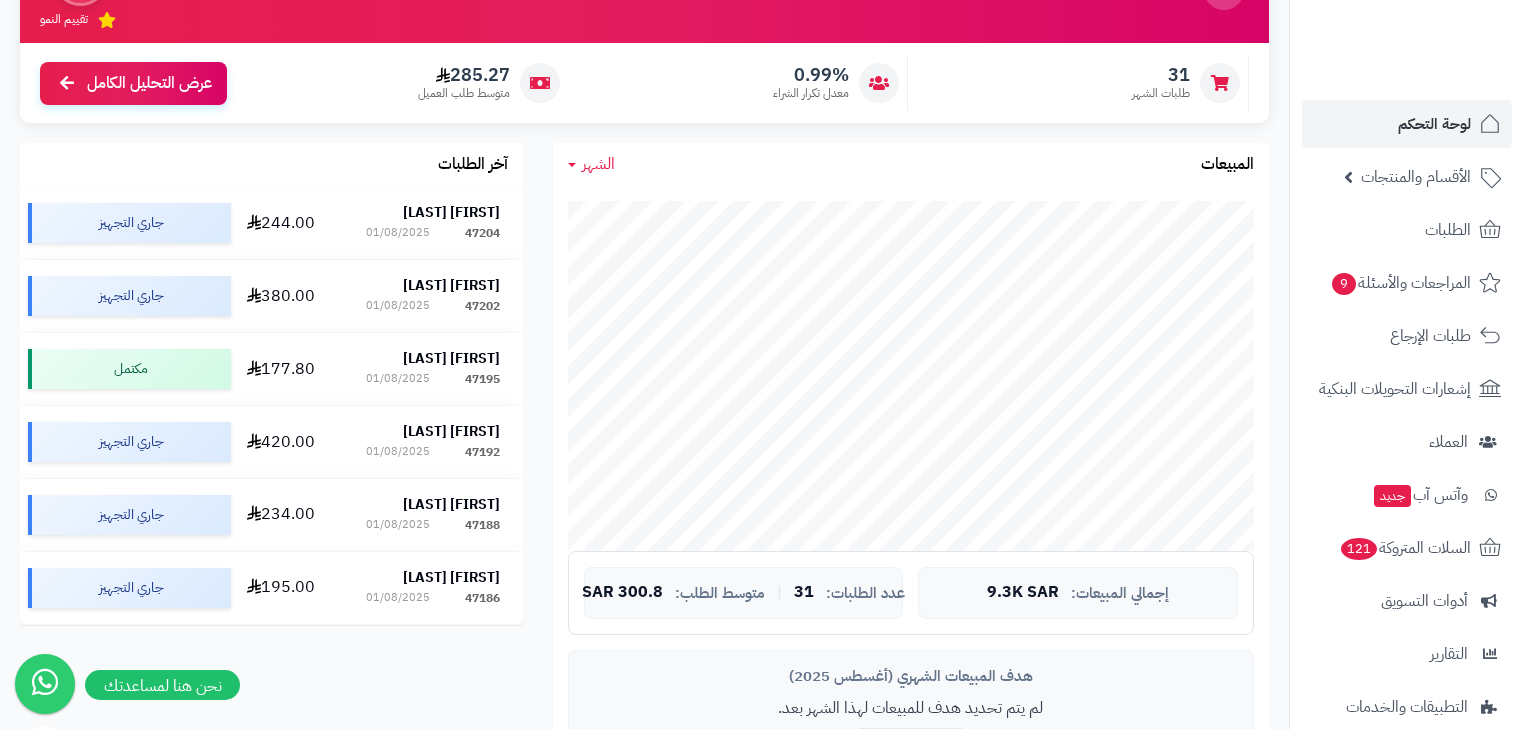 scroll, scrollTop: 0, scrollLeft: 0, axis: both 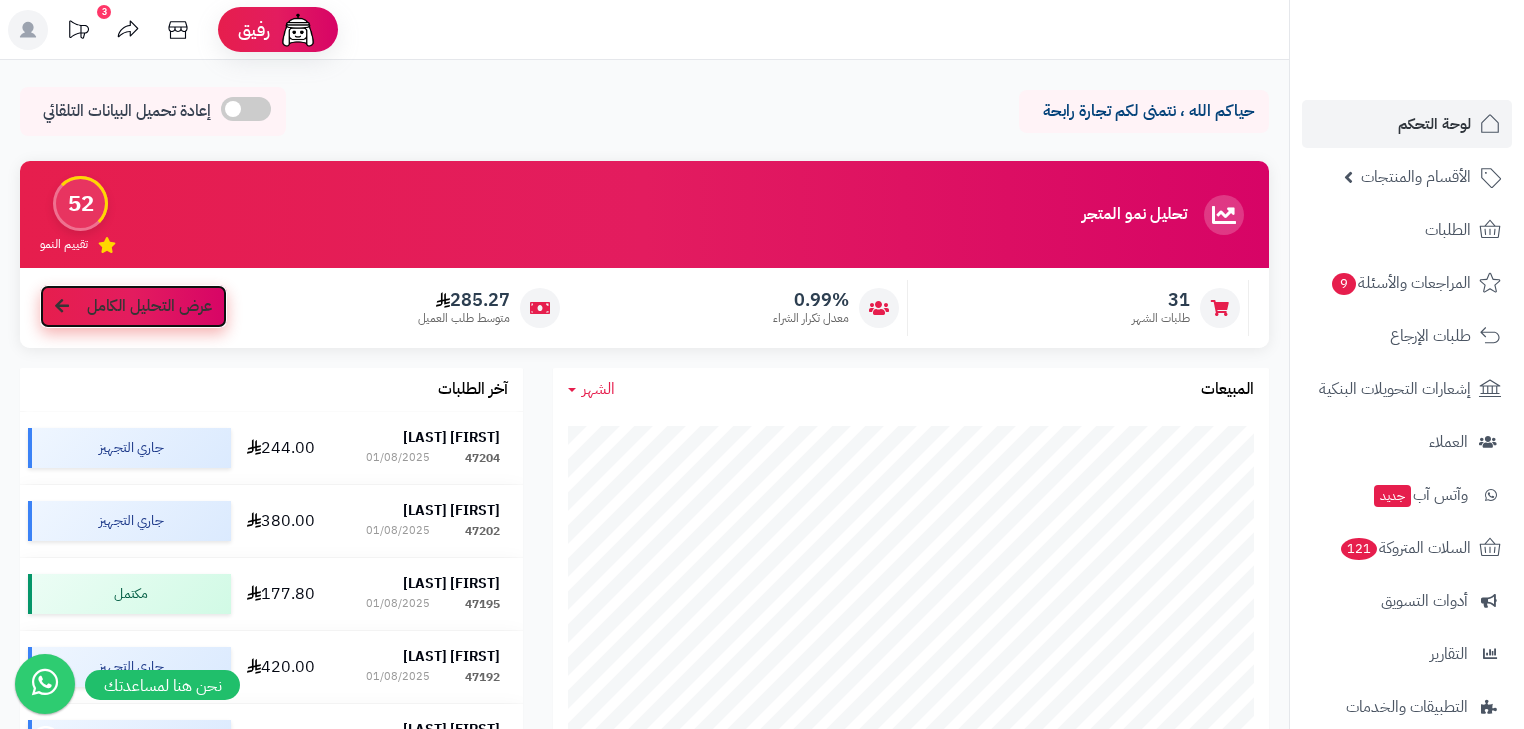 click on "عرض التحليل الكامل" at bounding box center [149, 306] 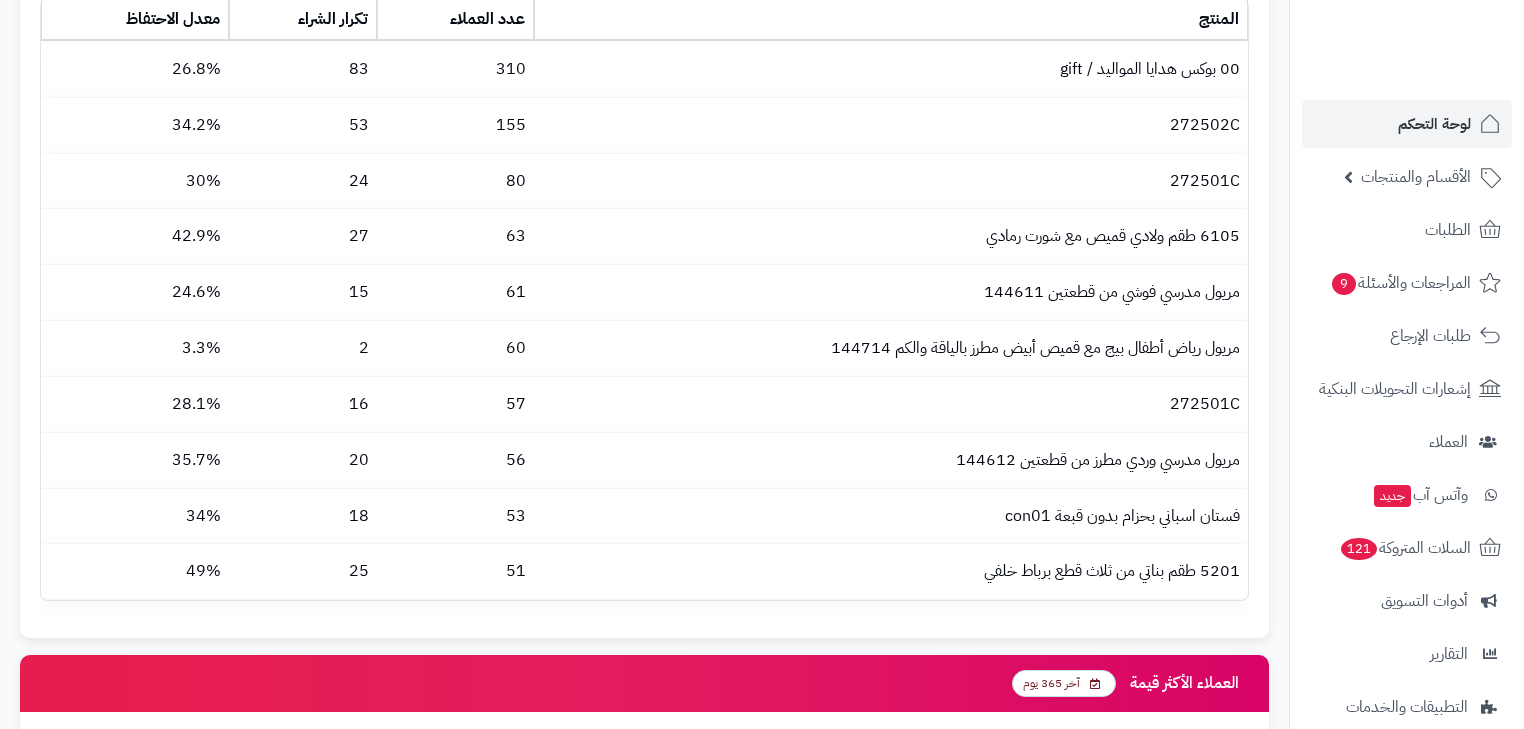 scroll, scrollTop: 2240, scrollLeft: 0, axis: vertical 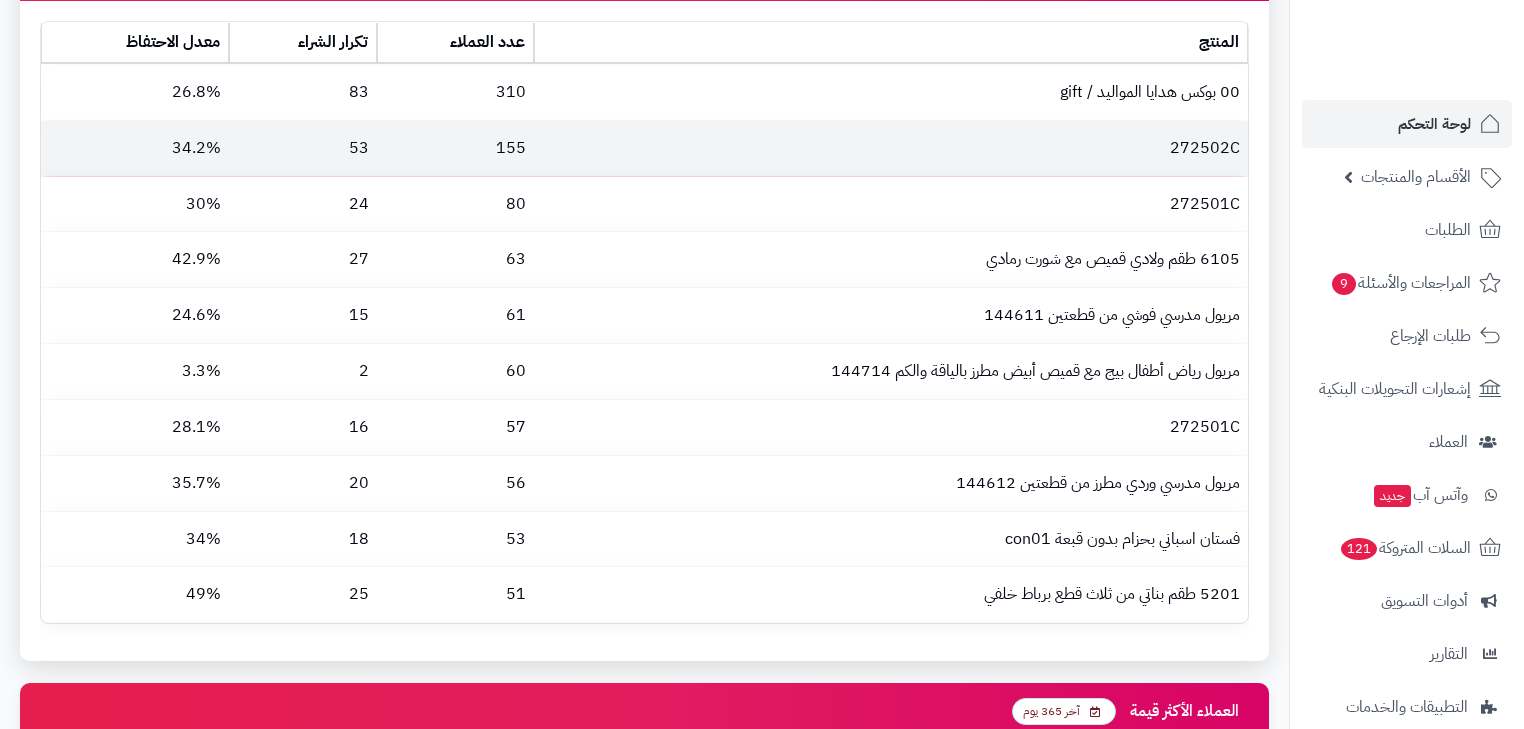 click on "272502C" at bounding box center [891, 148] 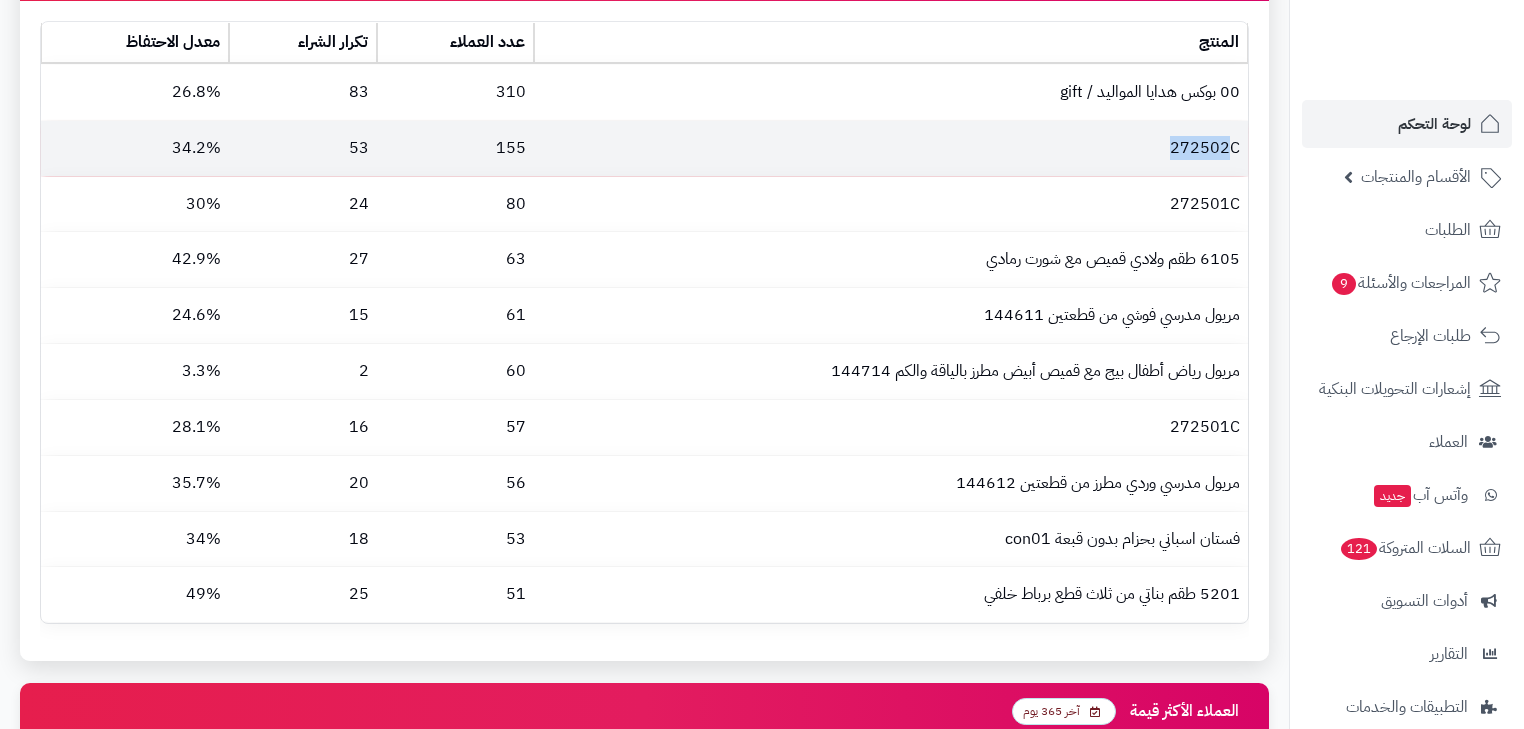 drag, startPoint x: 1148, startPoint y: 152, endPoint x: 1235, endPoint y: 154, distance: 87.02299 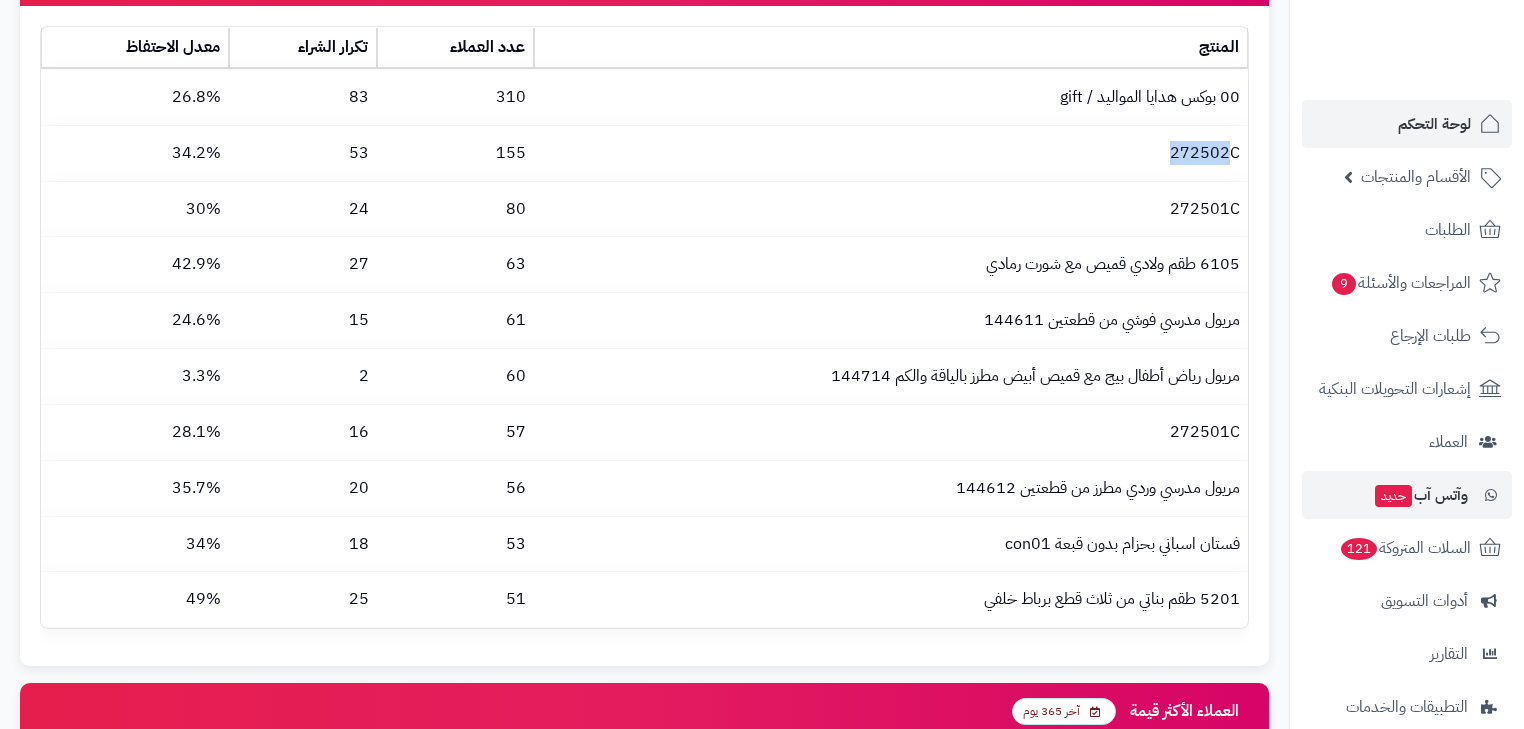 scroll, scrollTop: 80, scrollLeft: 0, axis: vertical 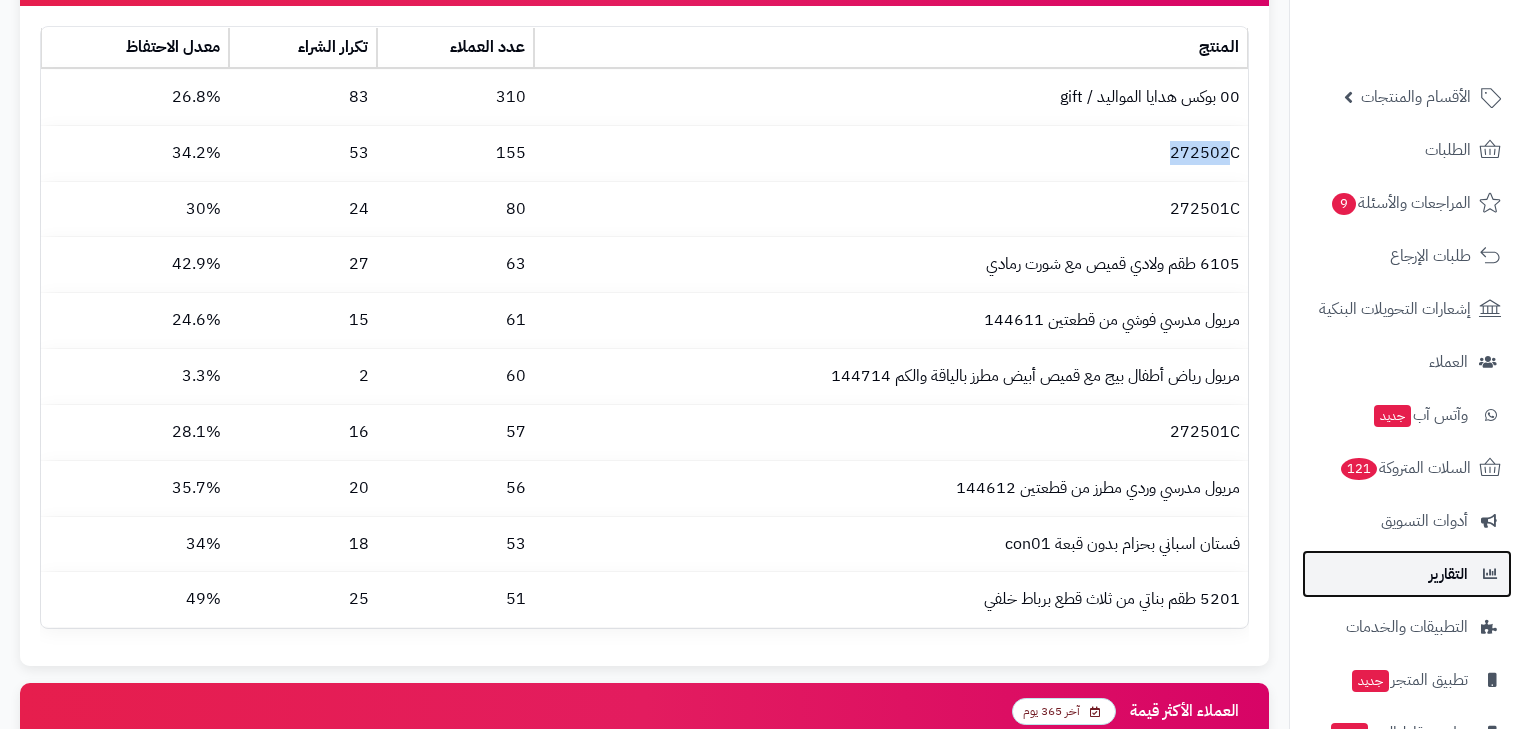 click on "التقارير" at bounding box center (1448, 574) 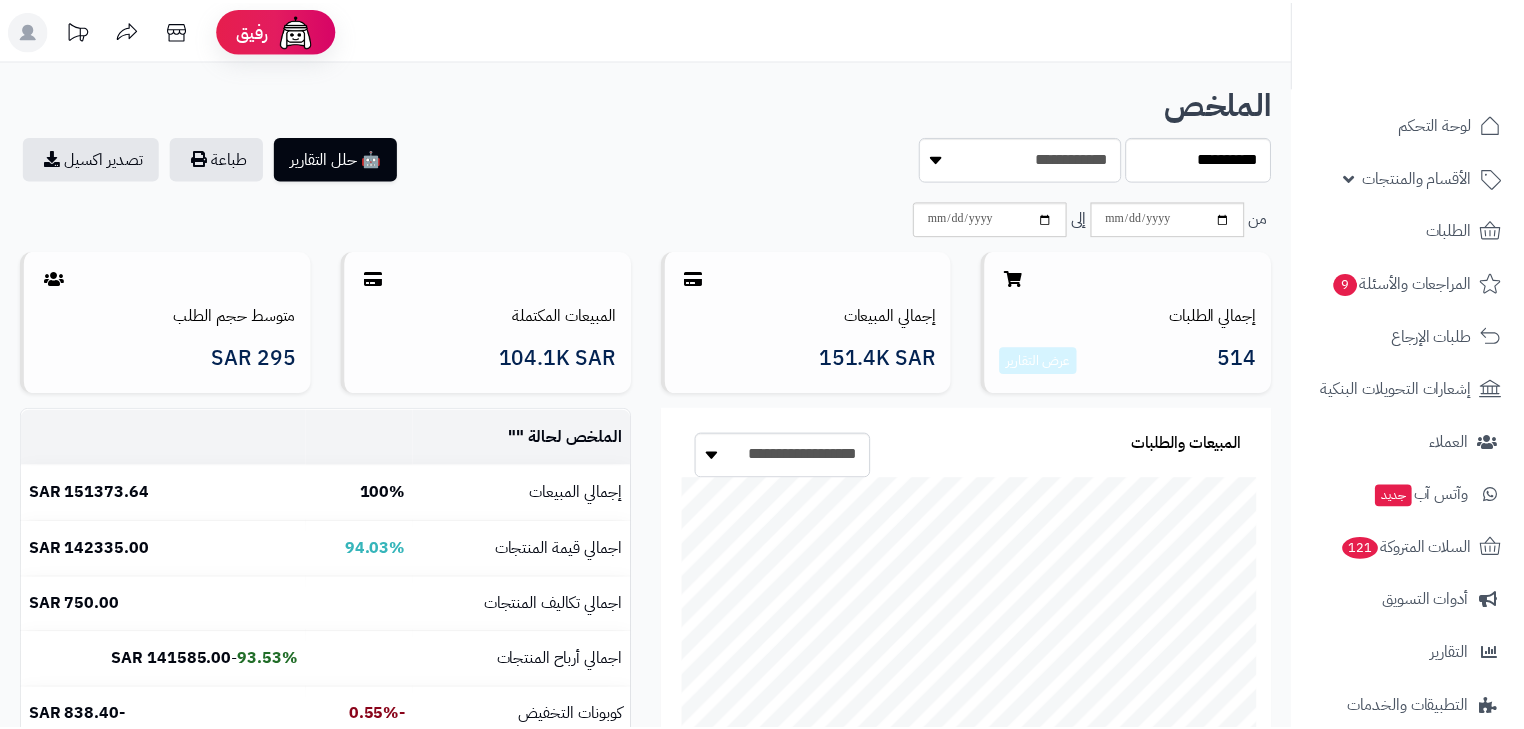 scroll, scrollTop: 0, scrollLeft: 0, axis: both 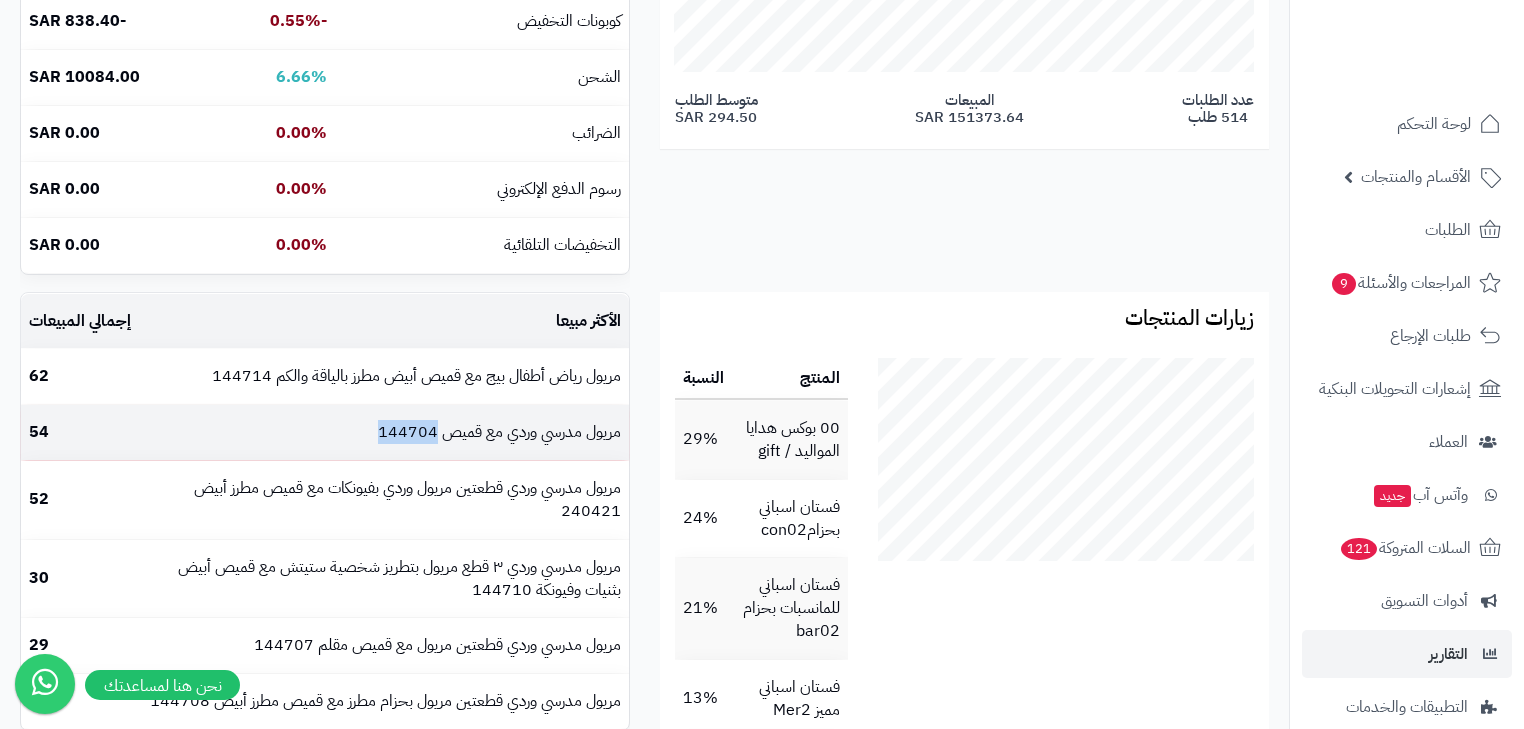 drag, startPoint x: 364, startPoint y: 441, endPoint x: 438, endPoint y: 450, distance: 74.54529 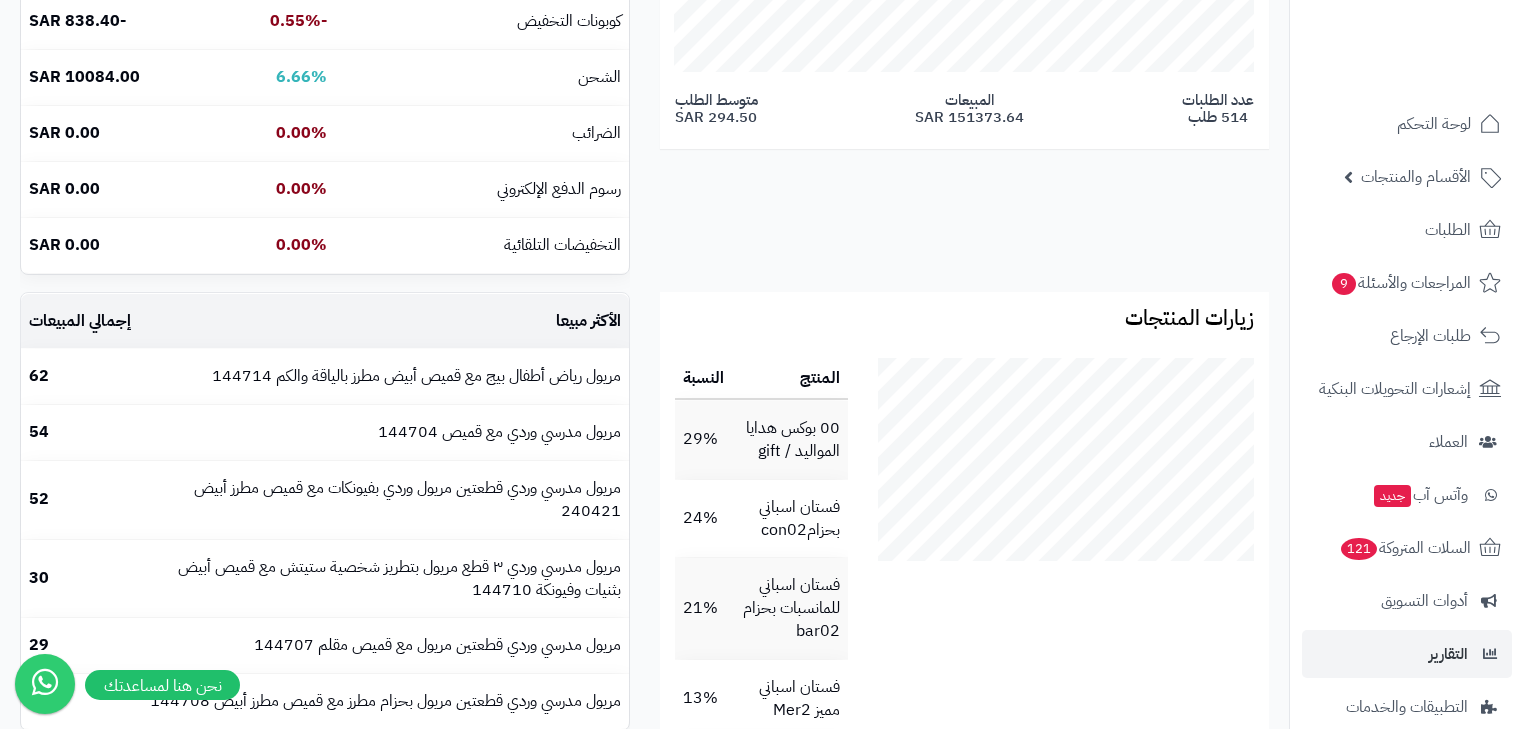 click on "الملخص لحالة  " جميع حالات الطلبات " إجمالي المبيعات 100% 151373.64 SAR اجمالي قيمة المنتجات 94.03% 142335.00 SAR اجمالي تكاليف المنتجات 750.00 SAR اجمالي أرباح المنتجات   93.53%   -  141585.00 SAR كوبونات التخفيض -0.55% -838.40 SAR الشحن  6.66%   10084.00 SAR الضرائب  0.00%   0.00 SAR رسوم الدفع الإلكتروني 0.00%  0.00 SAR  التخفيضات التلقائية 0.00%  0.00 SAR" at bounding box center [325, 2] 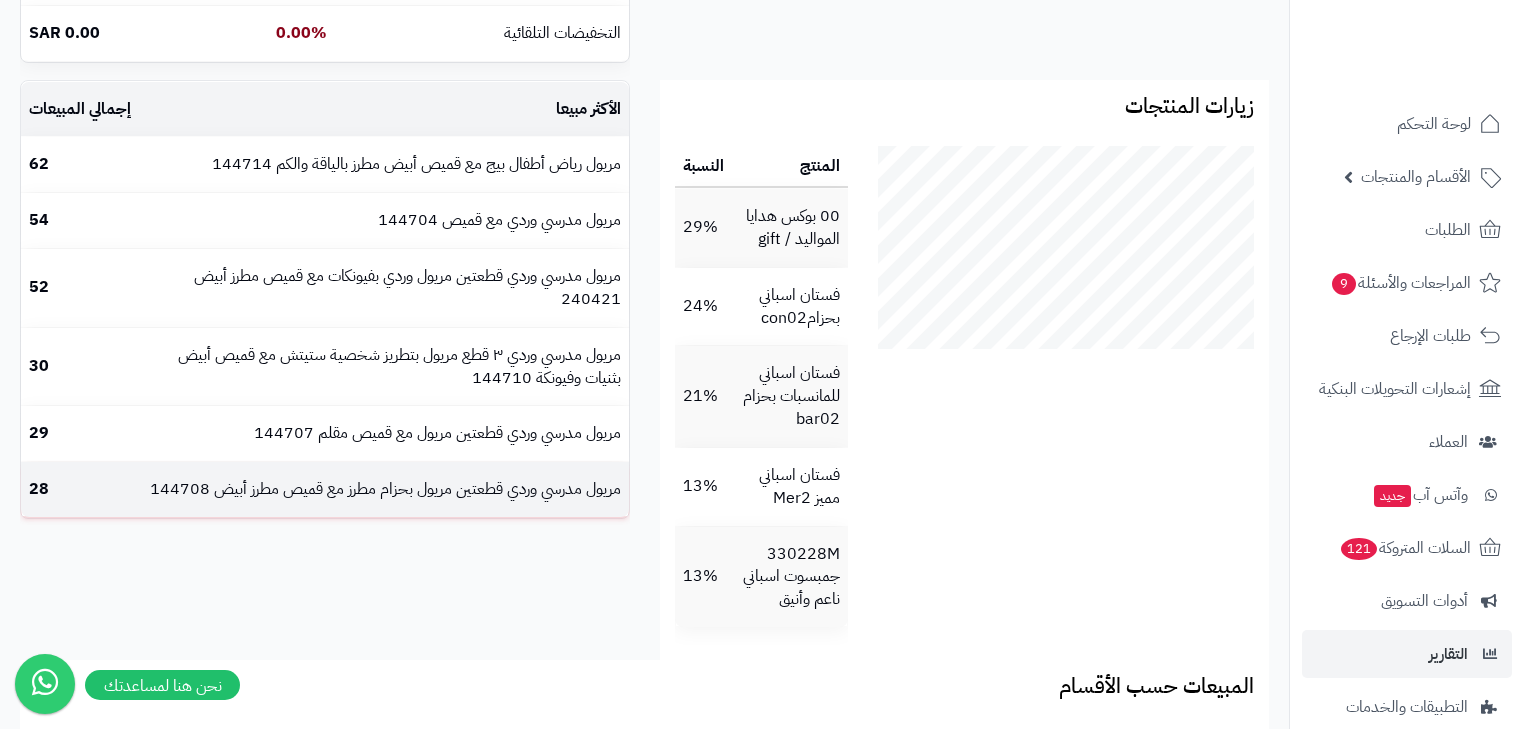 scroll, scrollTop: 880, scrollLeft: 0, axis: vertical 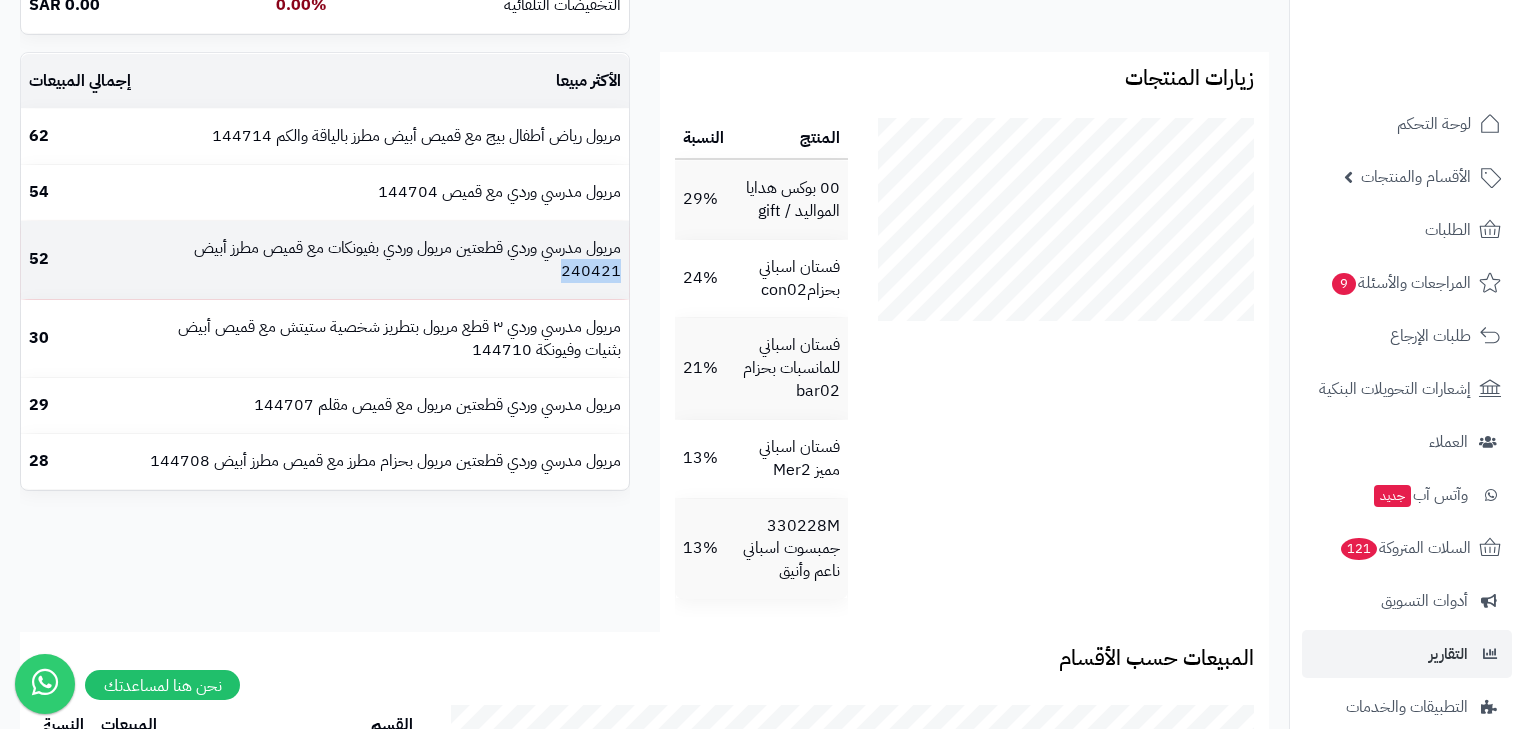 drag, startPoint x: 557, startPoint y: 284, endPoint x: 621, endPoint y: 283, distance: 64.00781 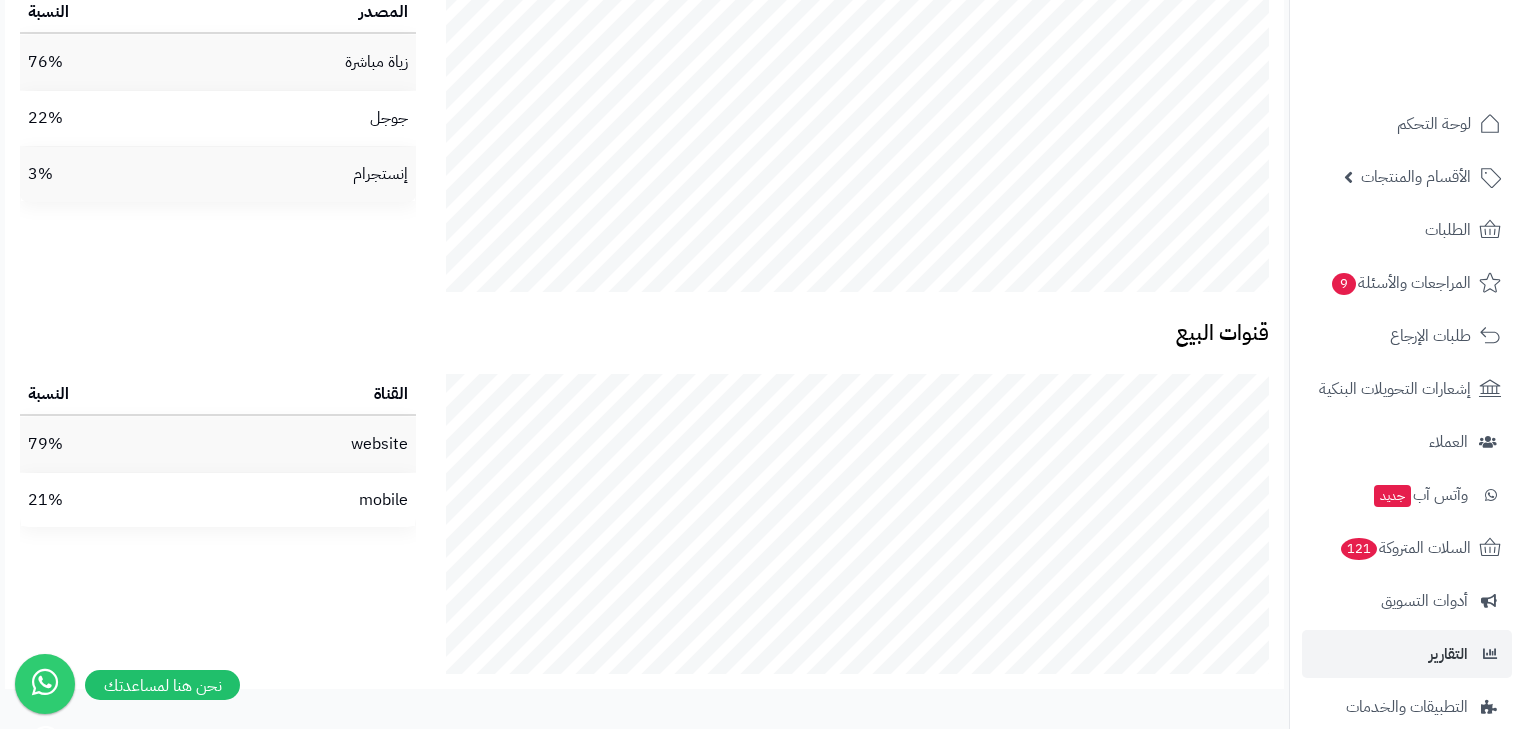 scroll, scrollTop: 4215, scrollLeft: 0, axis: vertical 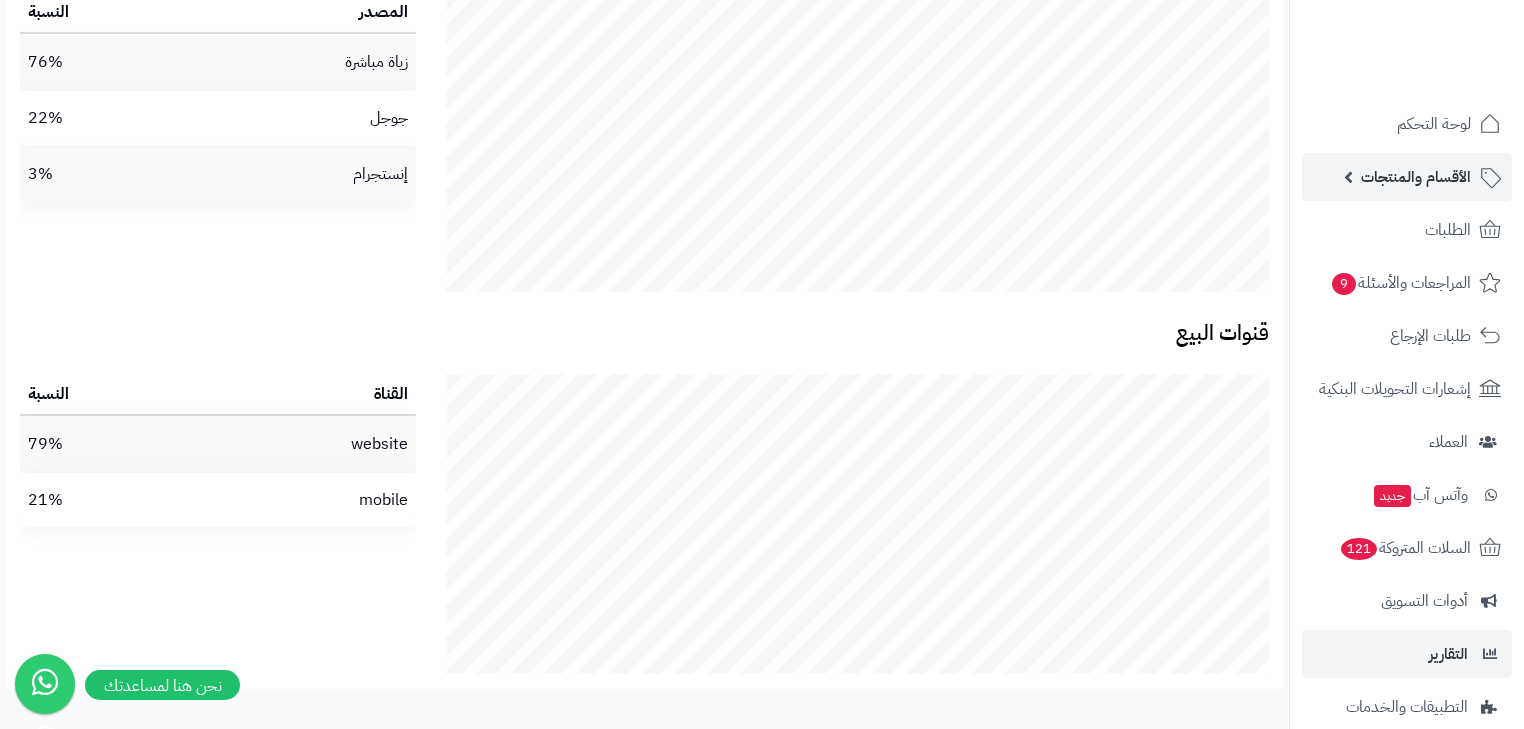 click on "الأقسام والمنتجات" at bounding box center (1416, 177) 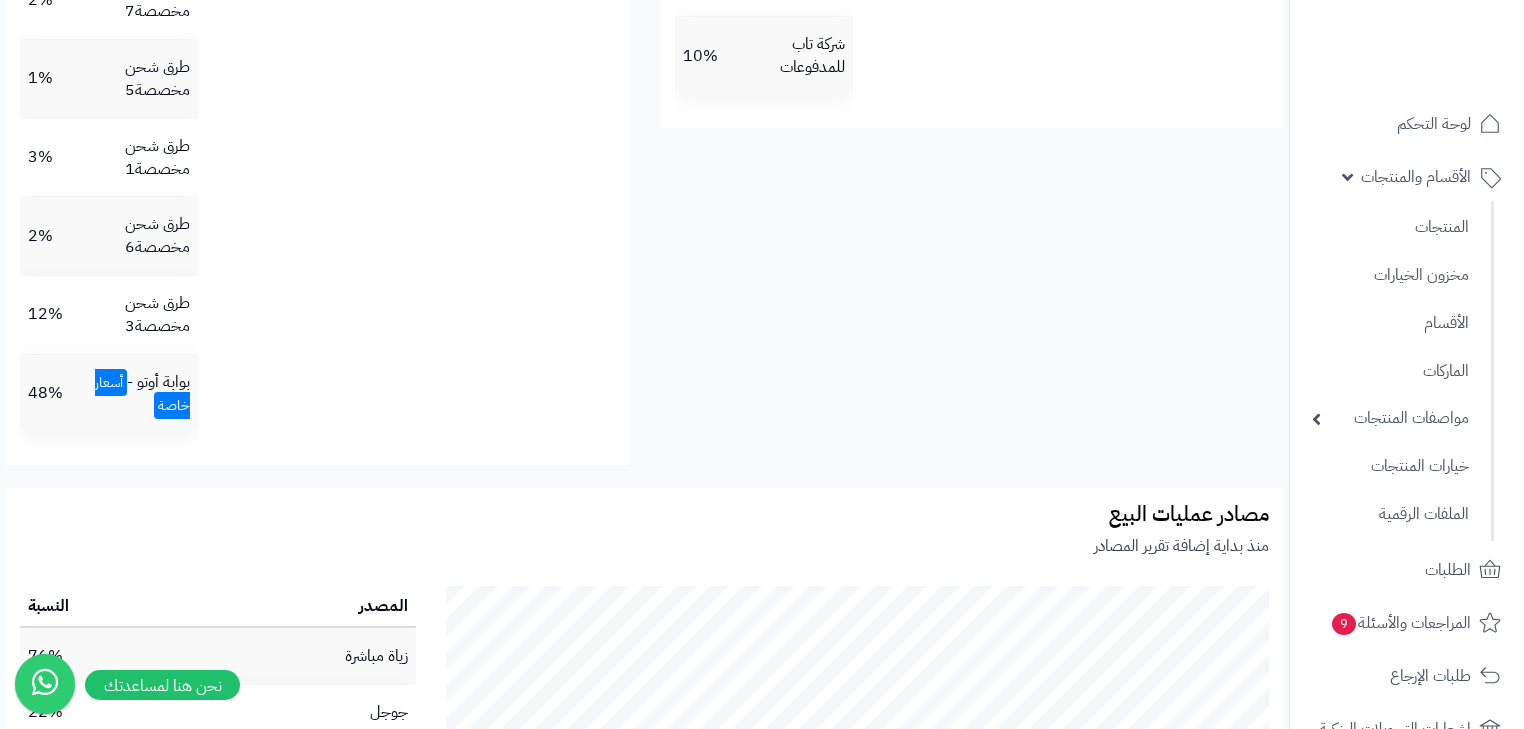 scroll, scrollTop: 0, scrollLeft: 0, axis: both 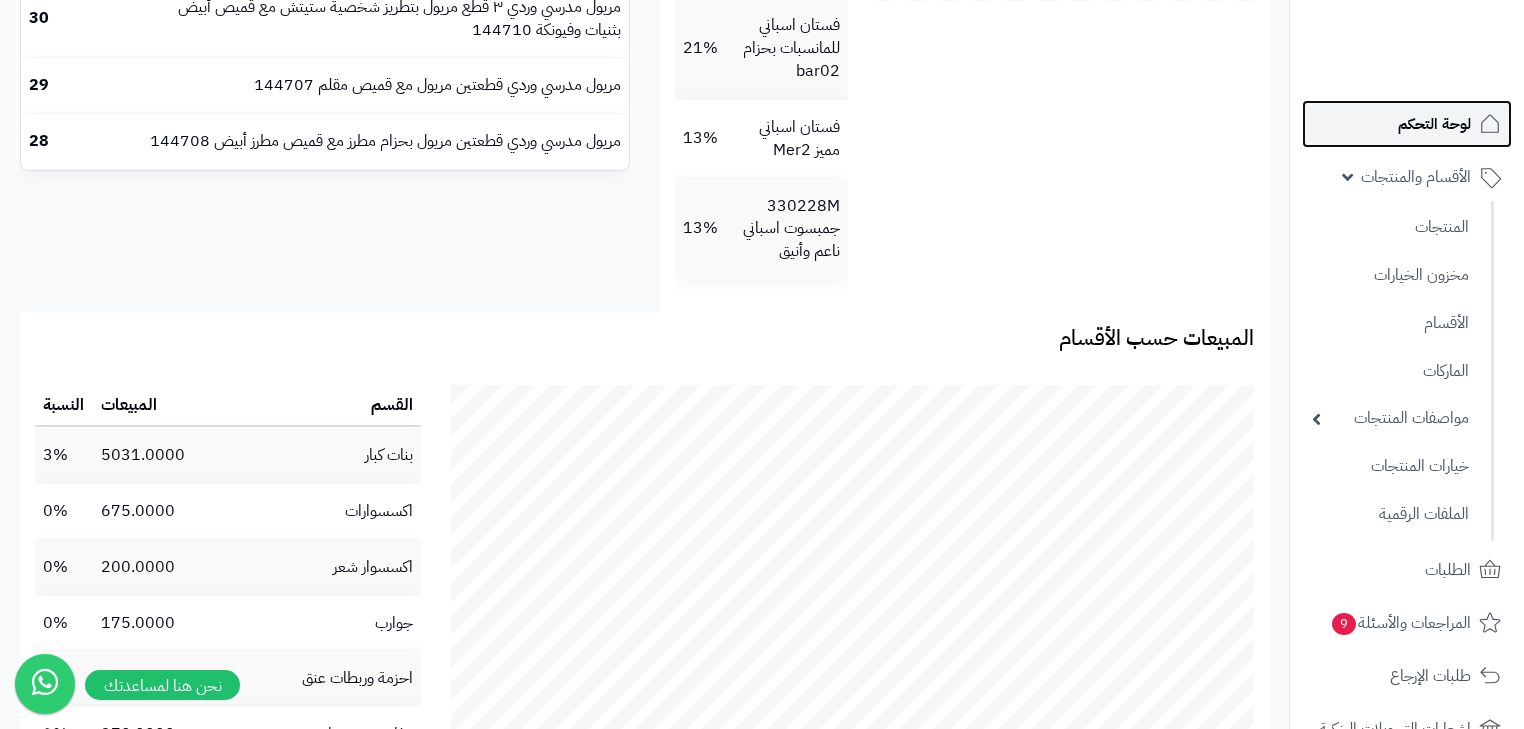 click on "لوحة التحكم" at bounding box center [1407, 124] 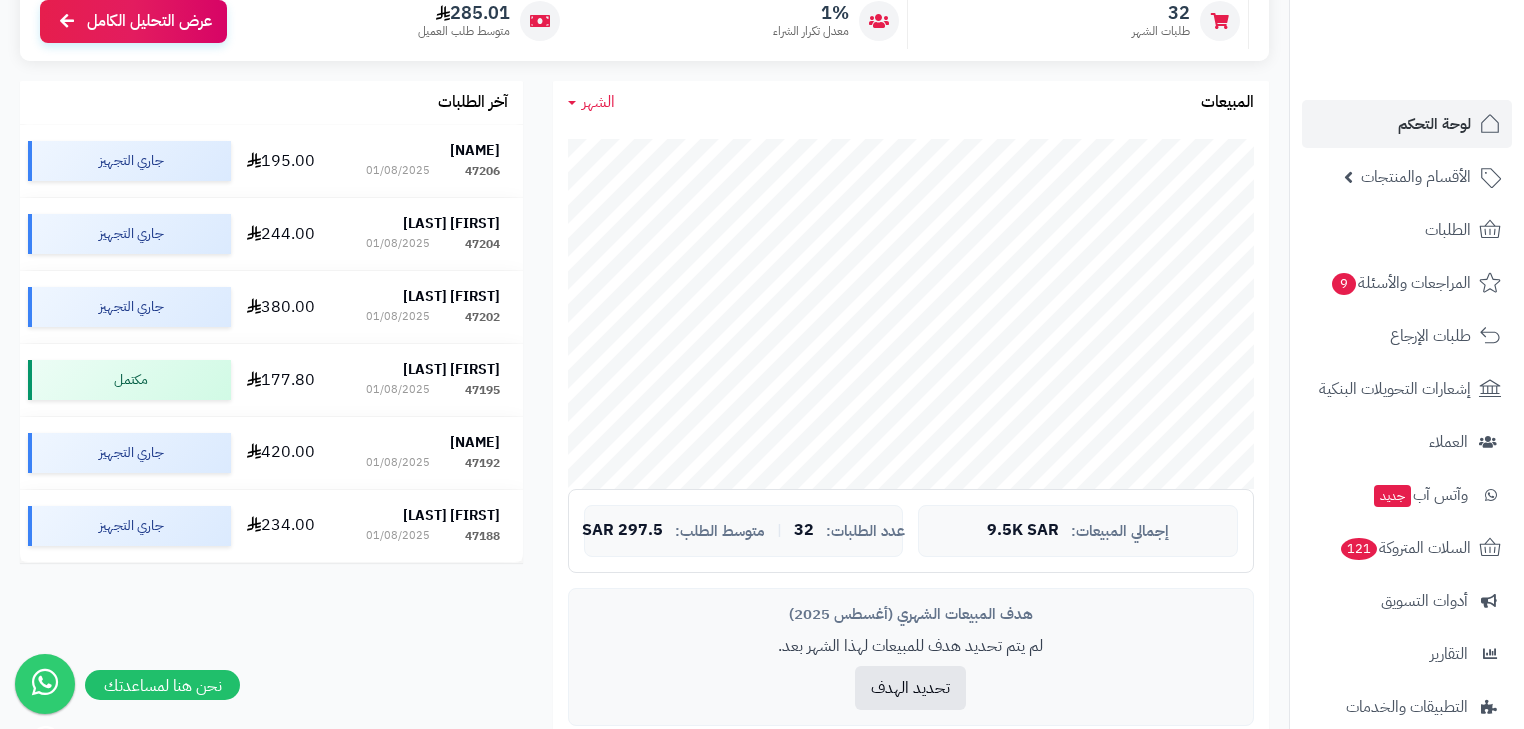 scroll, scrollTop: 160, scrollLeft: 0, axis: vertical 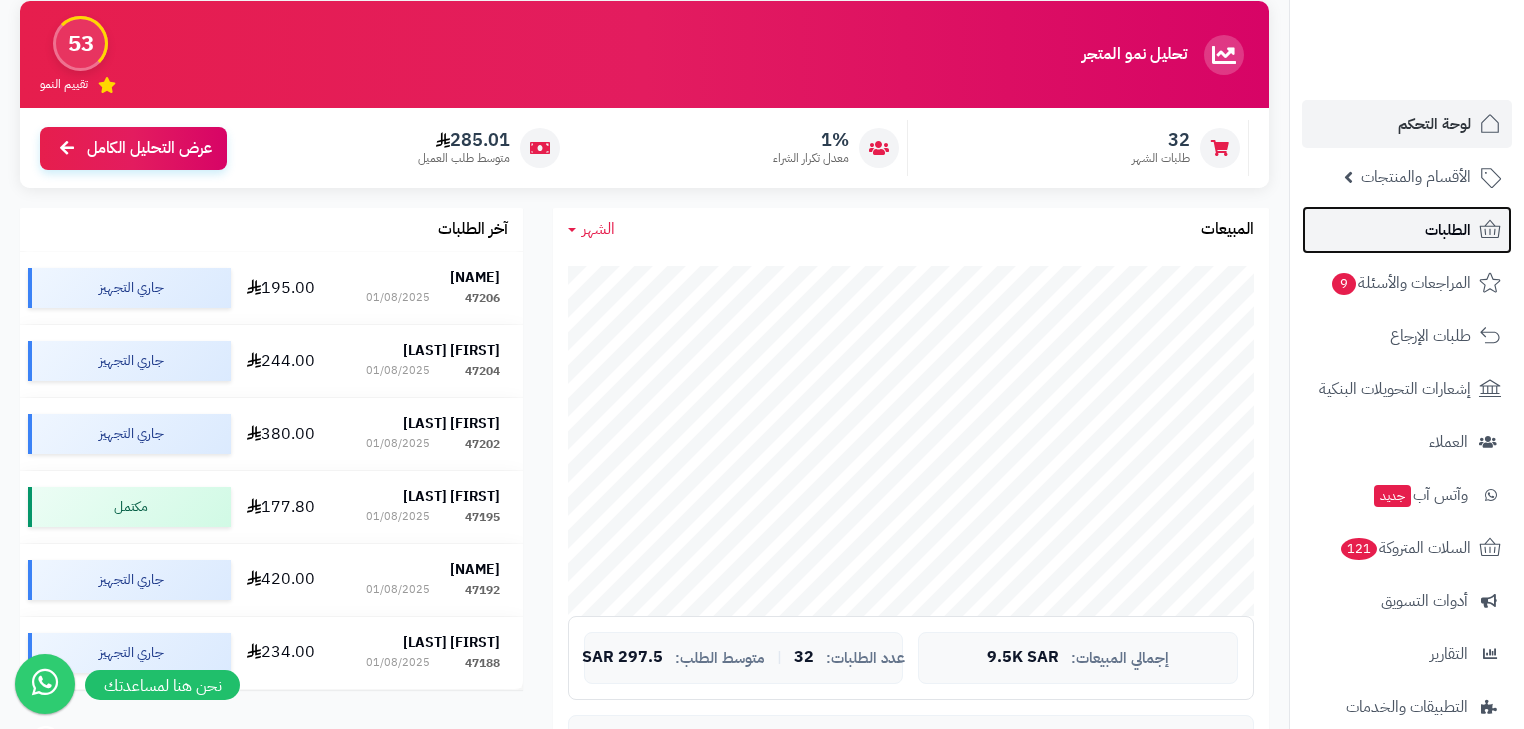 click on "الطلبات" at bounding box center (1448, 230) 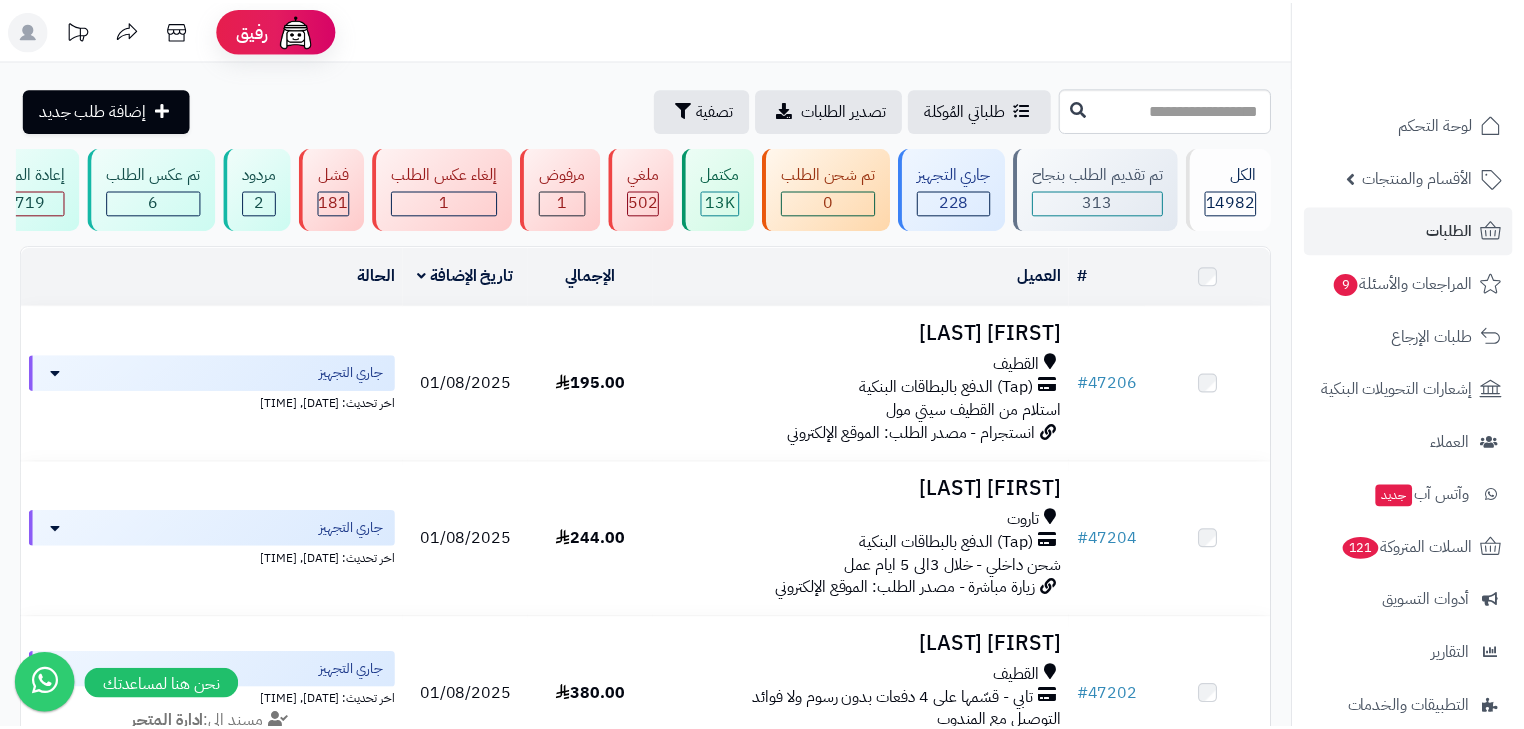 scroll, scrollTop: 0, scrollLeft: 0, axis: both 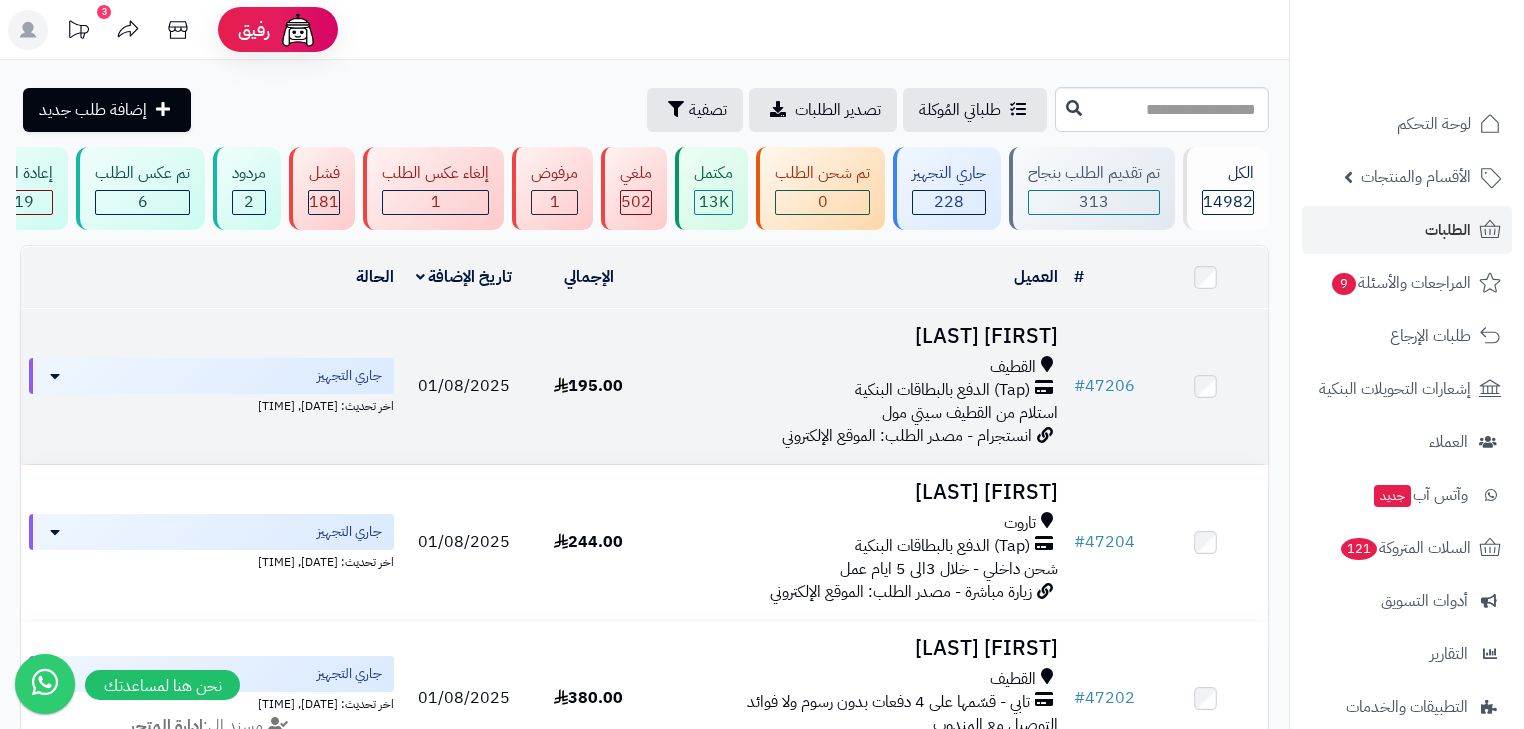 click on "[FIRST] [LAST]" at bounding box center [858, 336] 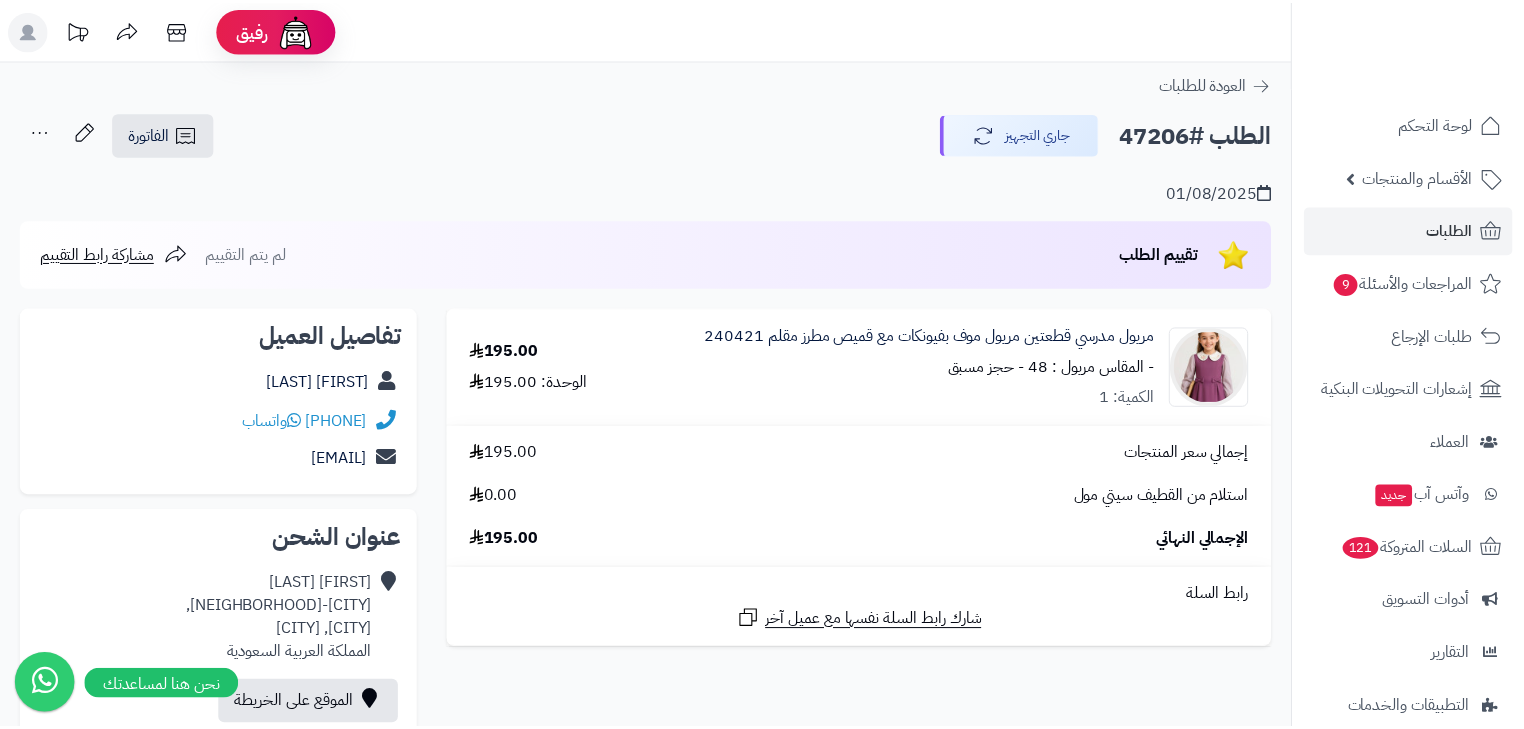 scroll, scrollTop: 0, scrollLeft: 0, axis: both 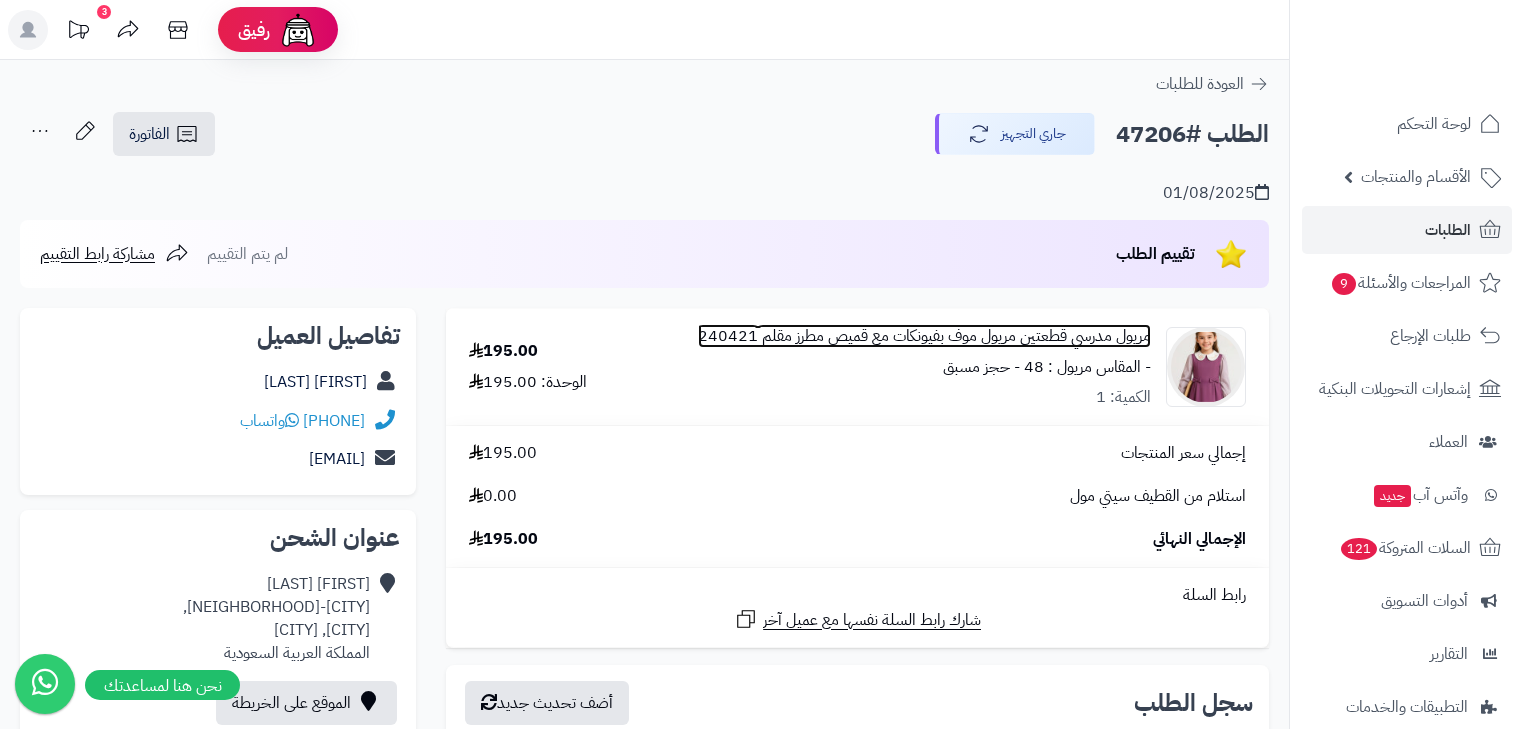 click on "مريول مدرسي  قطعتين مريول موف بفيونكات مع قميص مطرز  مقلم  240421" at bounding box center (924, 336) 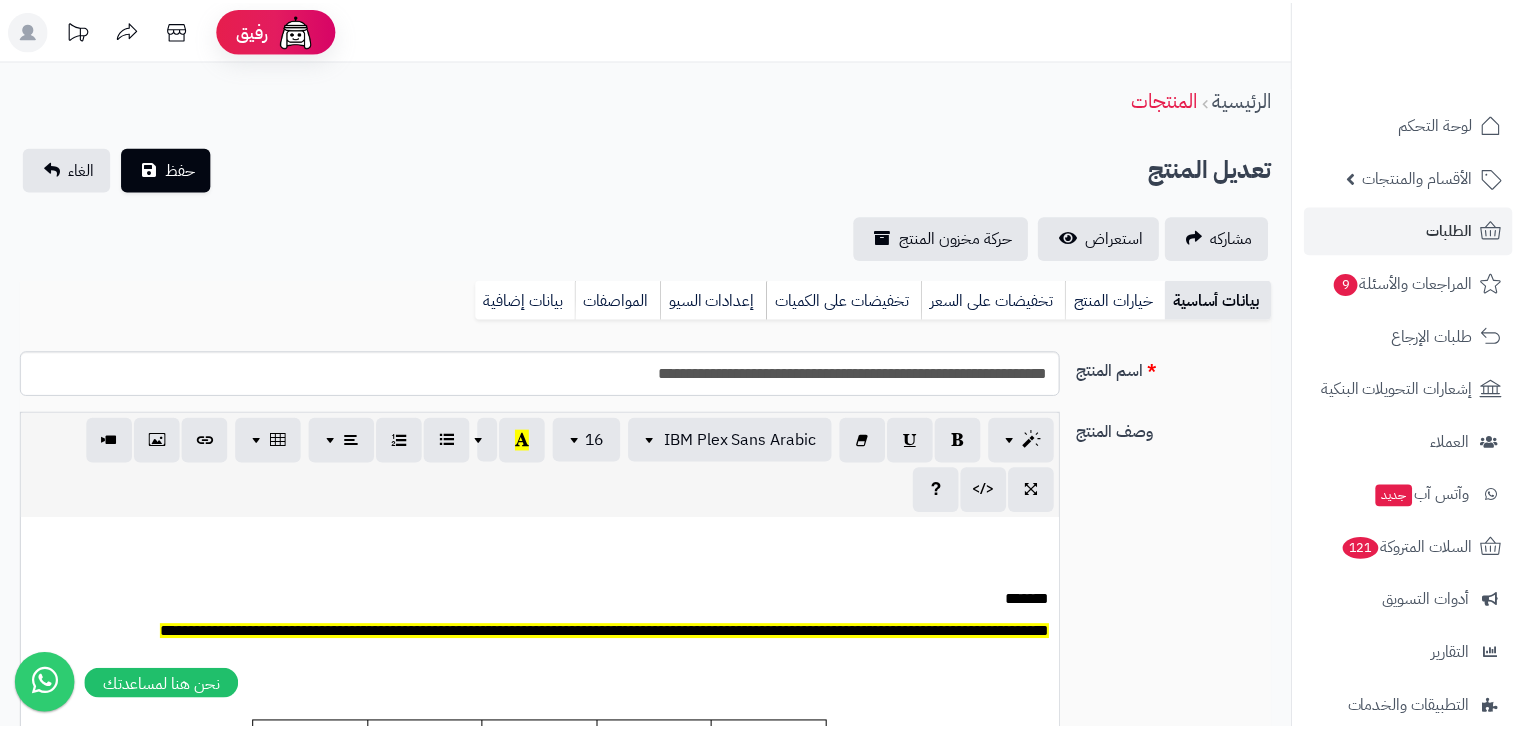 scroll, scrollTop: 0, scrollLeft: 0, axis: both 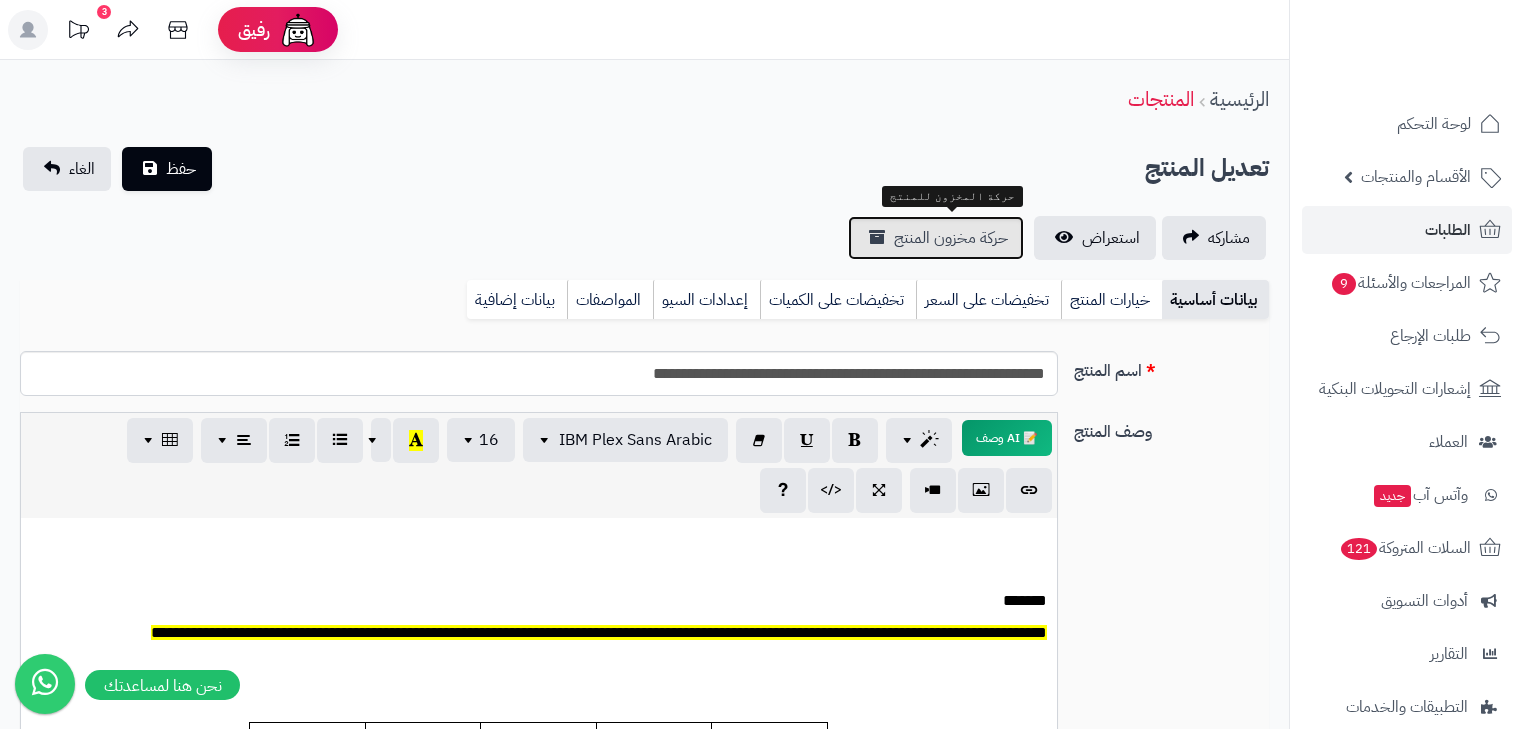 click on "حركة مخزون المنتج" at bounding box center [951, 238] 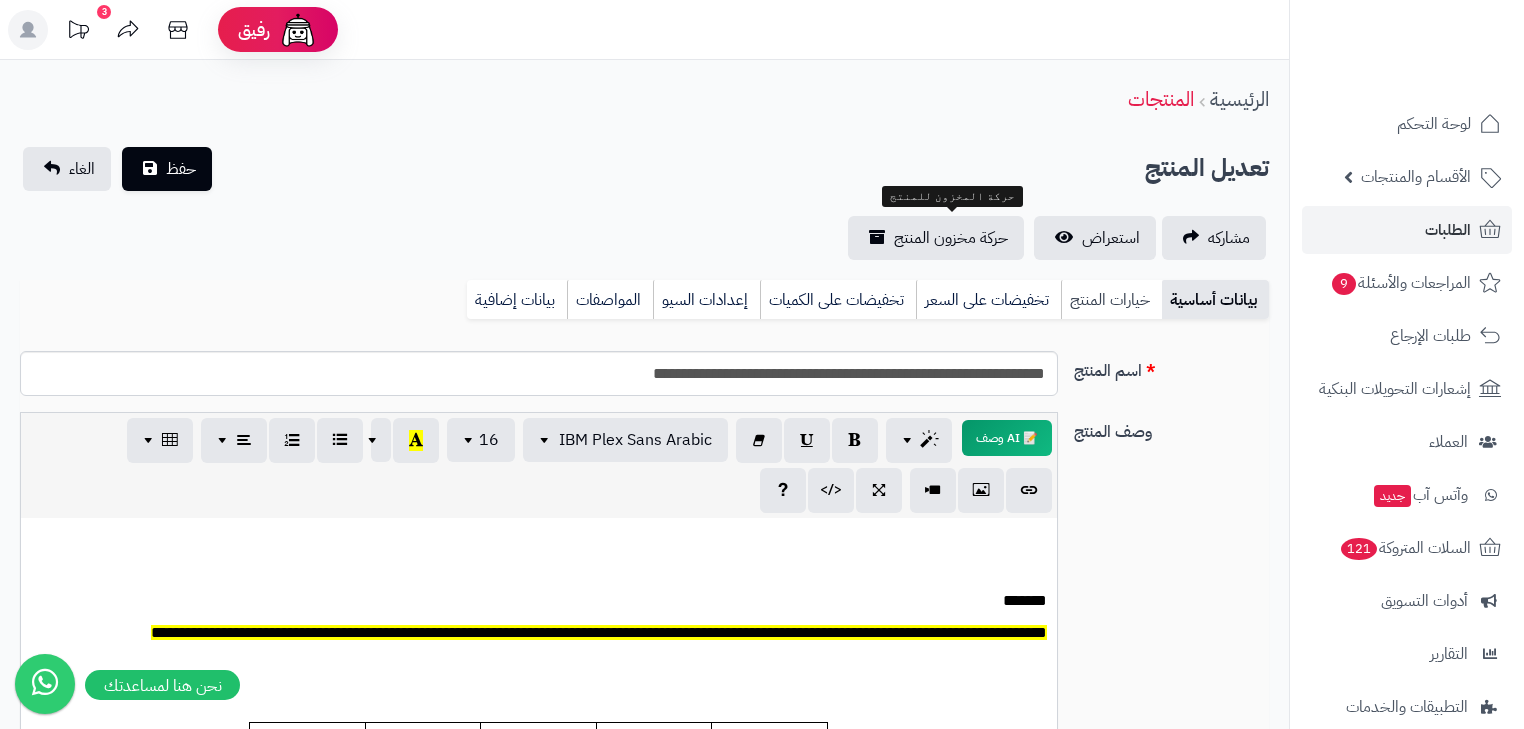 click on "خيارات المنتج" at bounding box center (1111, 300) 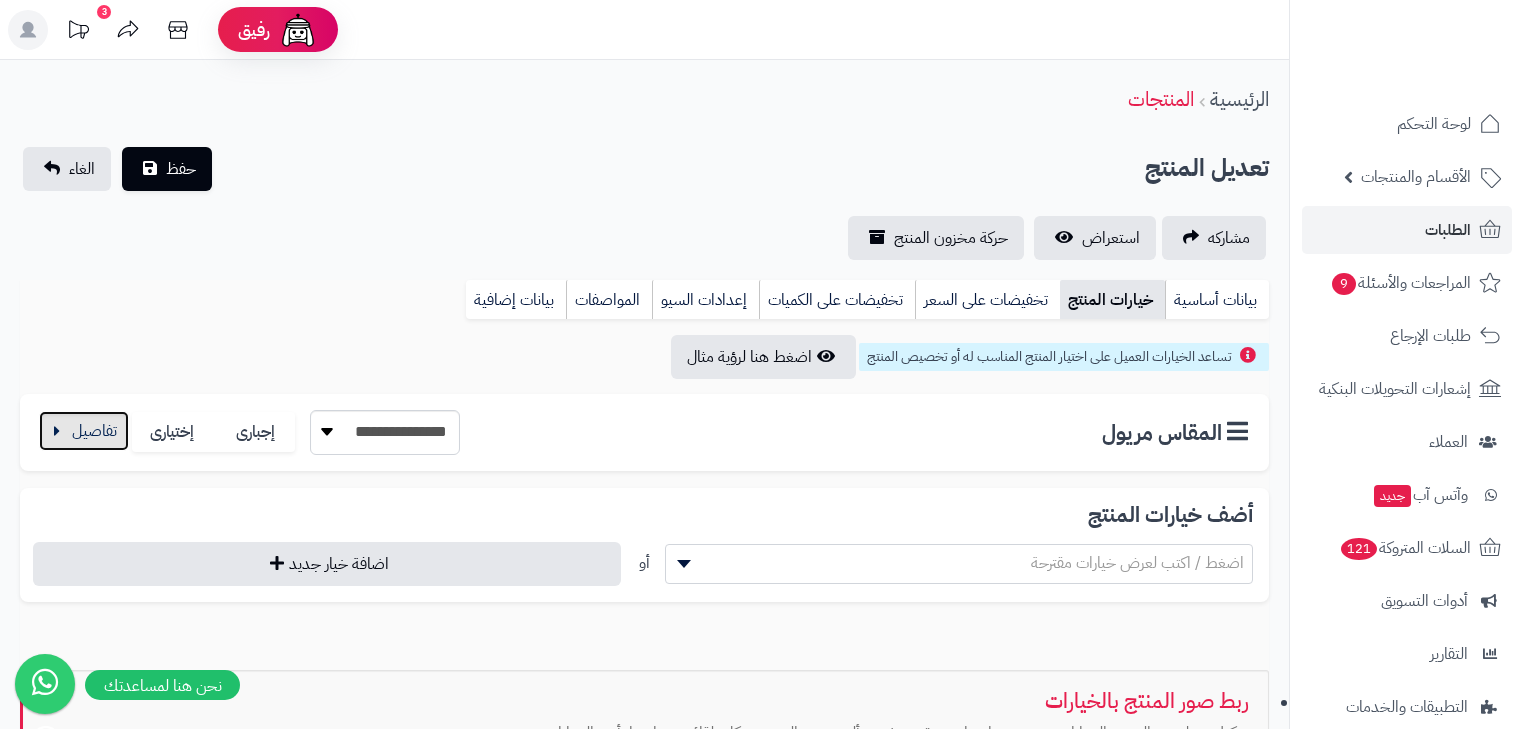 click at bounding box center (84, 431) 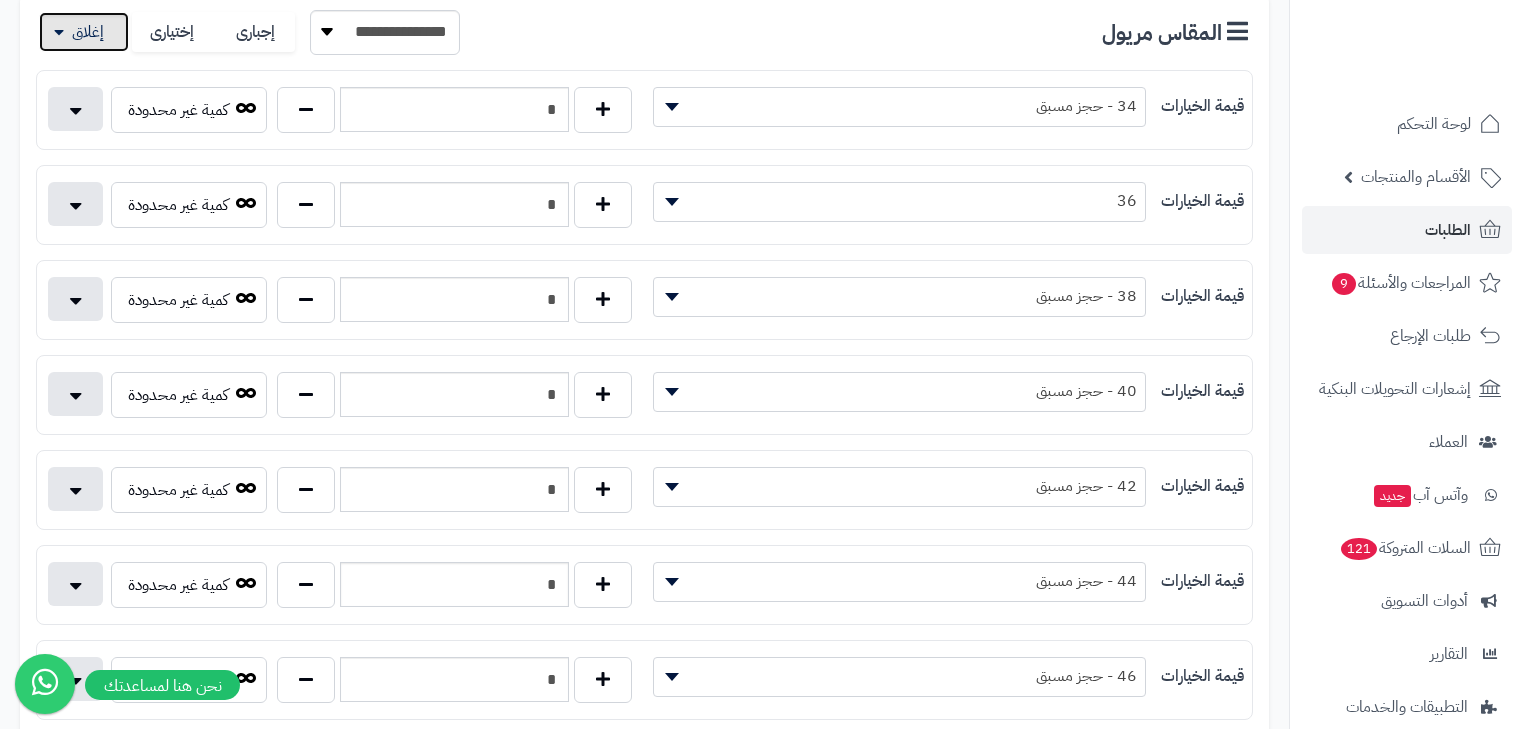 scroll, scrollTop: 320, scrollLeft: 0, axis: vertical 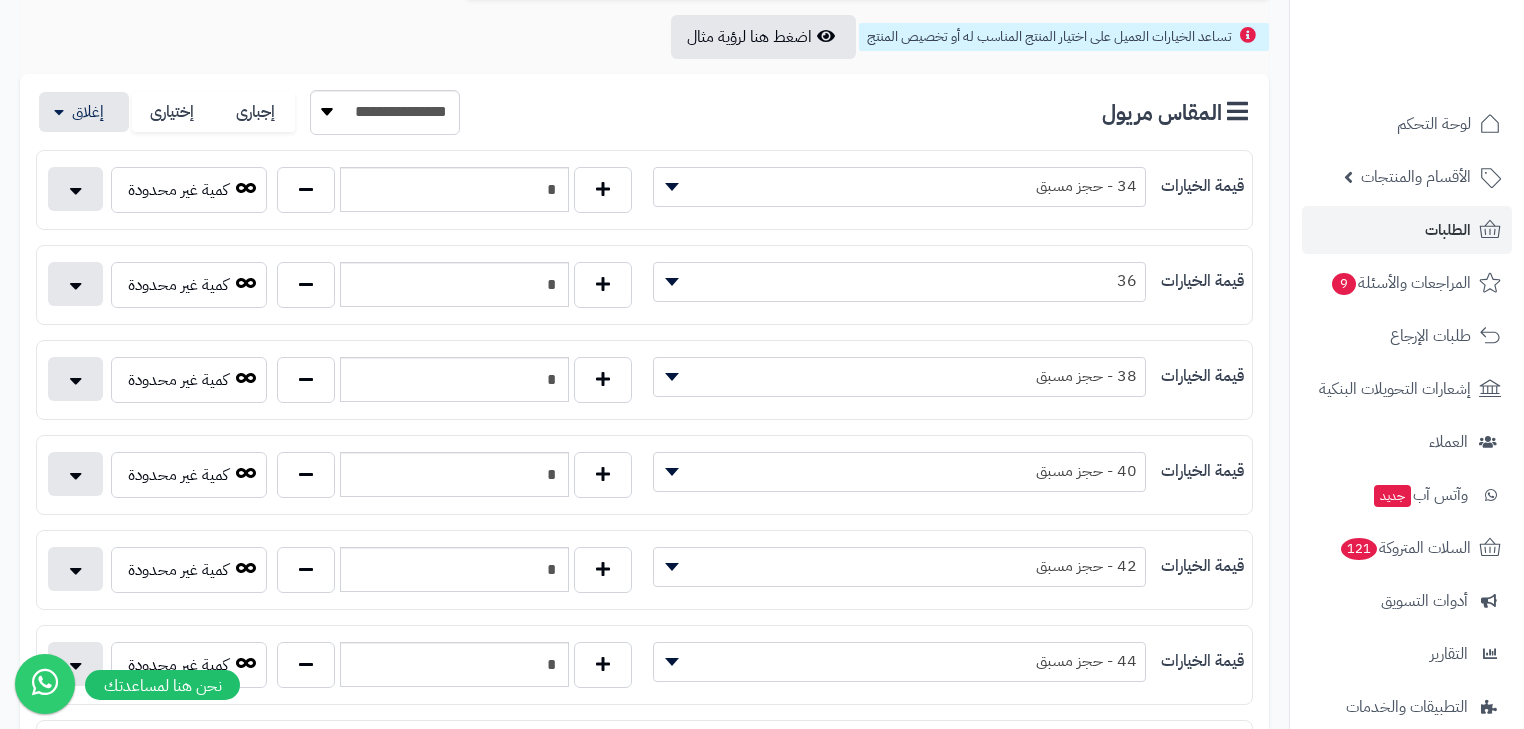 click on "36" at bounding box center [900, 281] 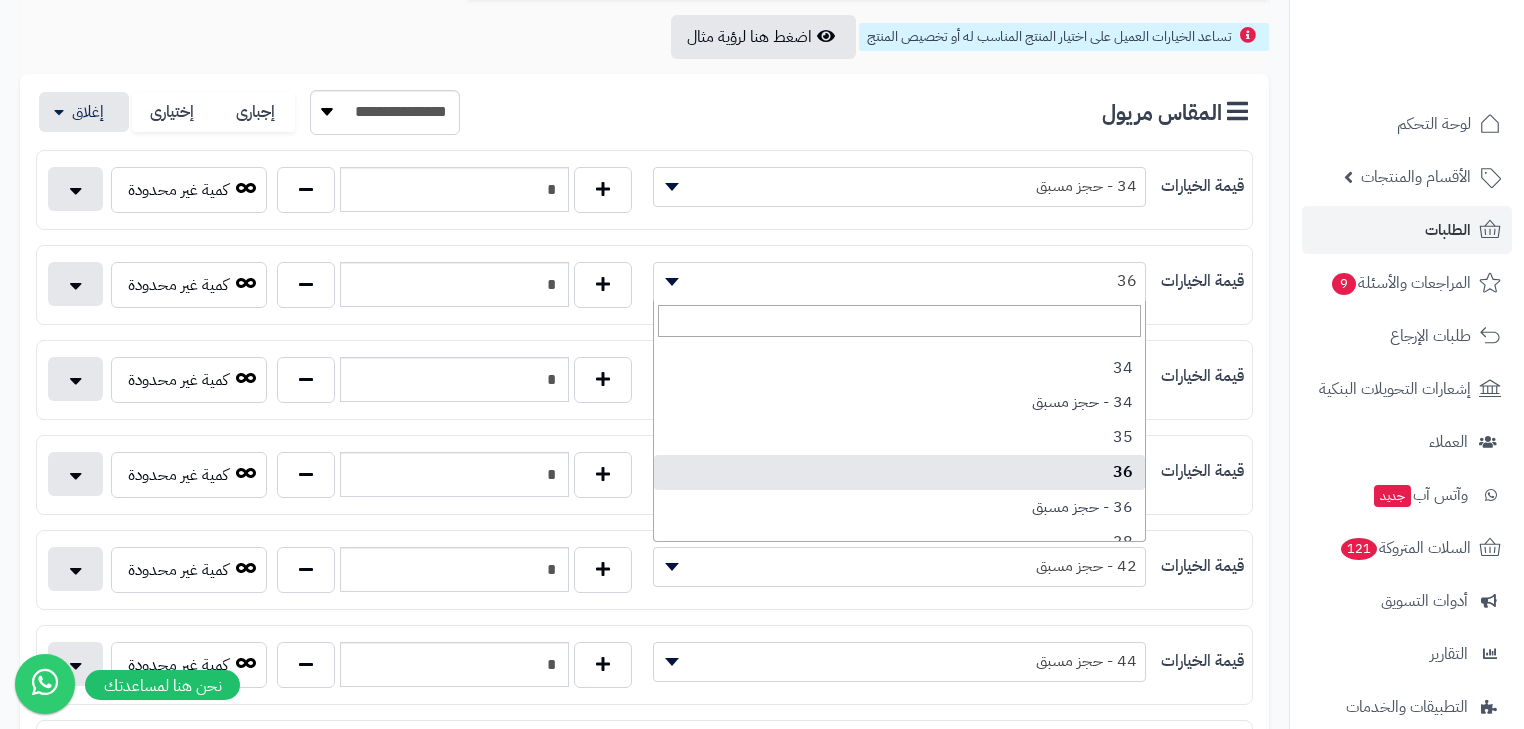 scroll, scrollTop: 168, scrollLeft: 0, axis: vertical 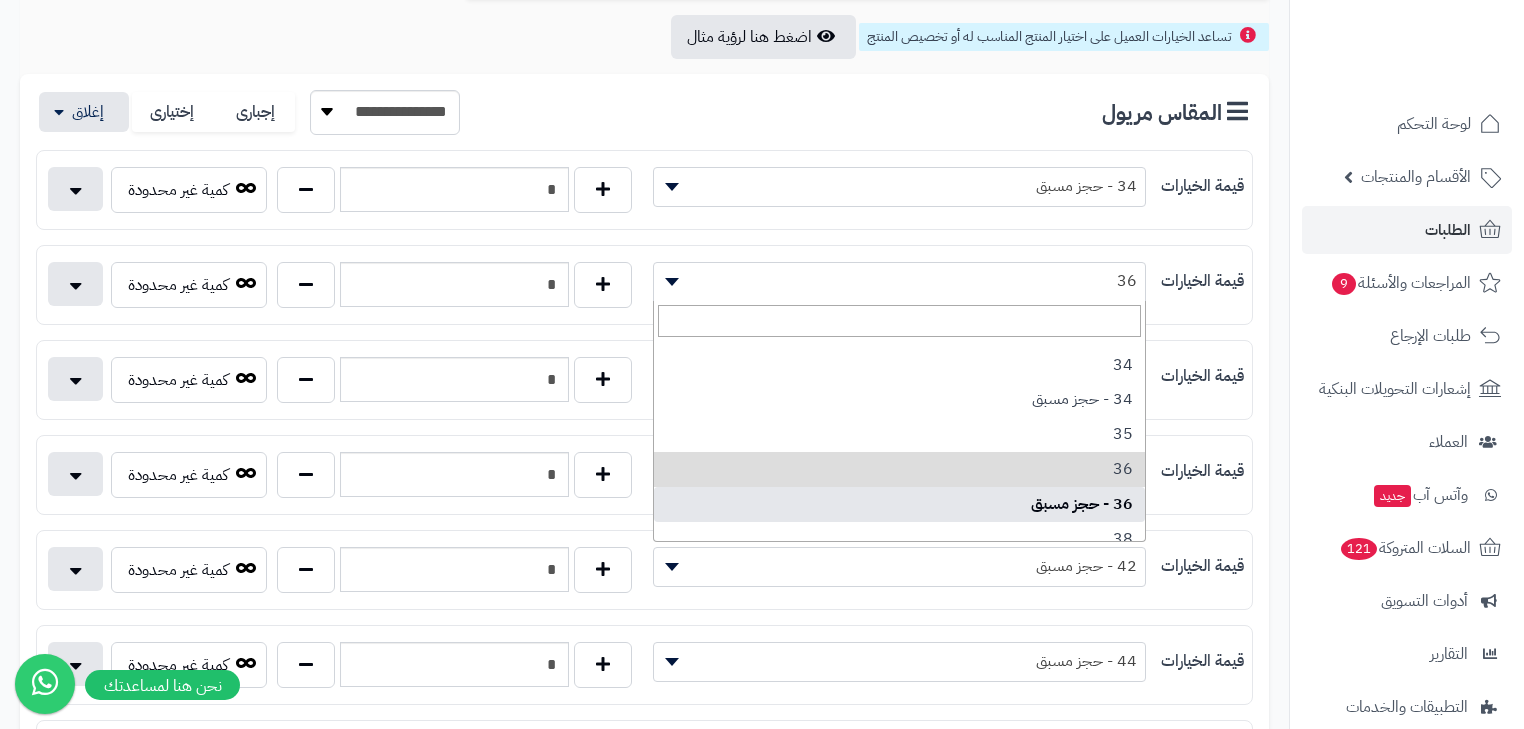 select on "***" 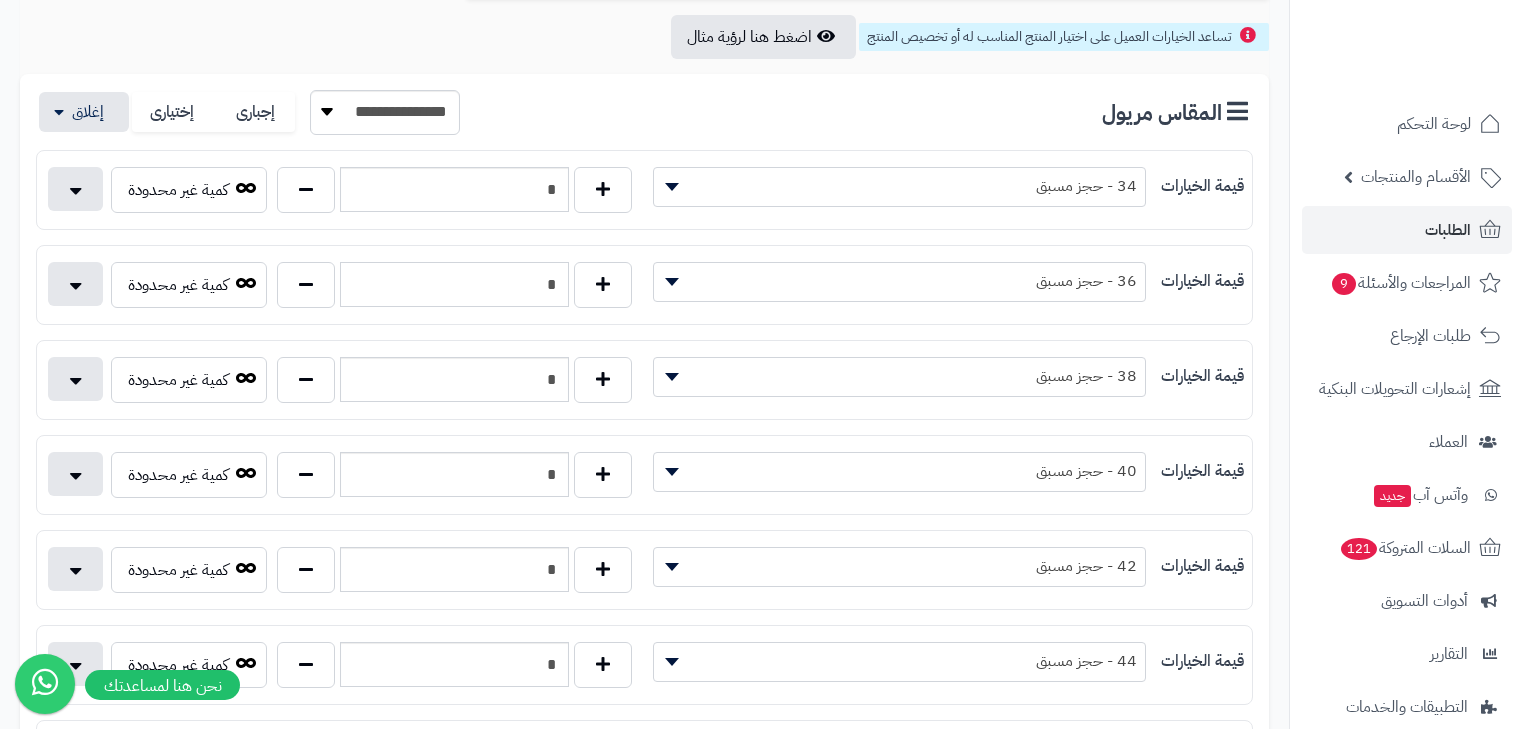 drag, startPoint x: 556, startPoint y: 288, endPoint x: 542, endPoint y: 286, distance: 14.142136 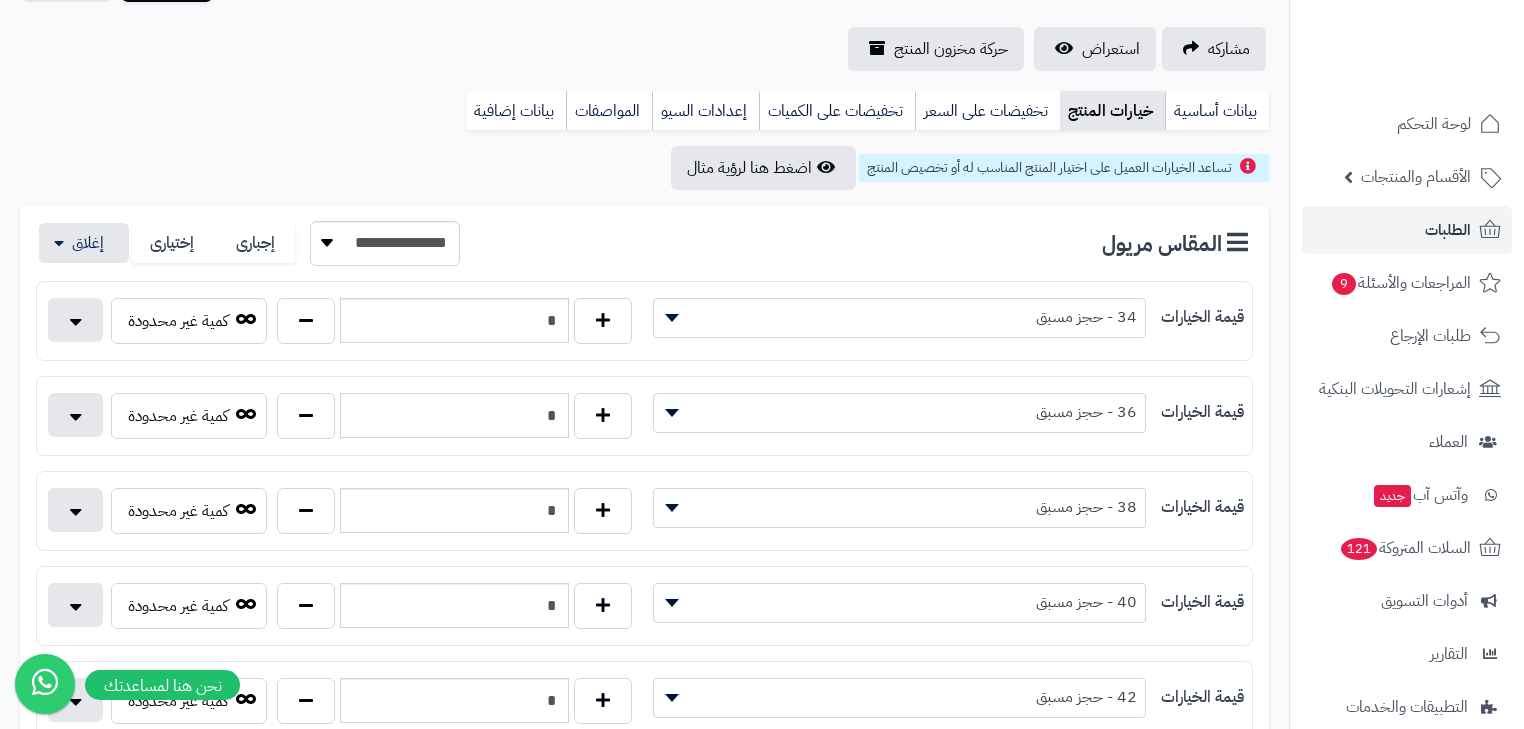 scroll, scrollTop: 0, scrollLeft: 0, axis: both 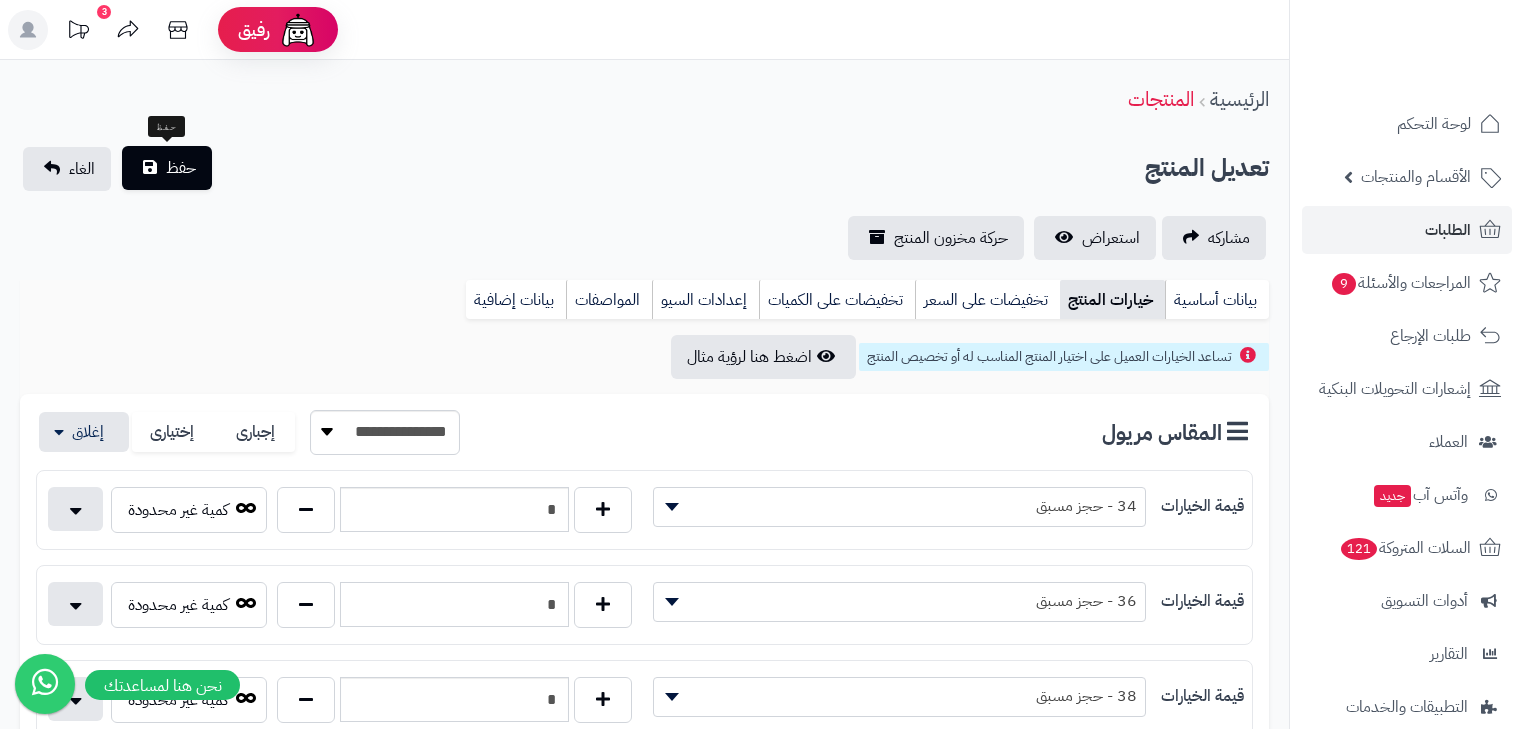 type on "*" 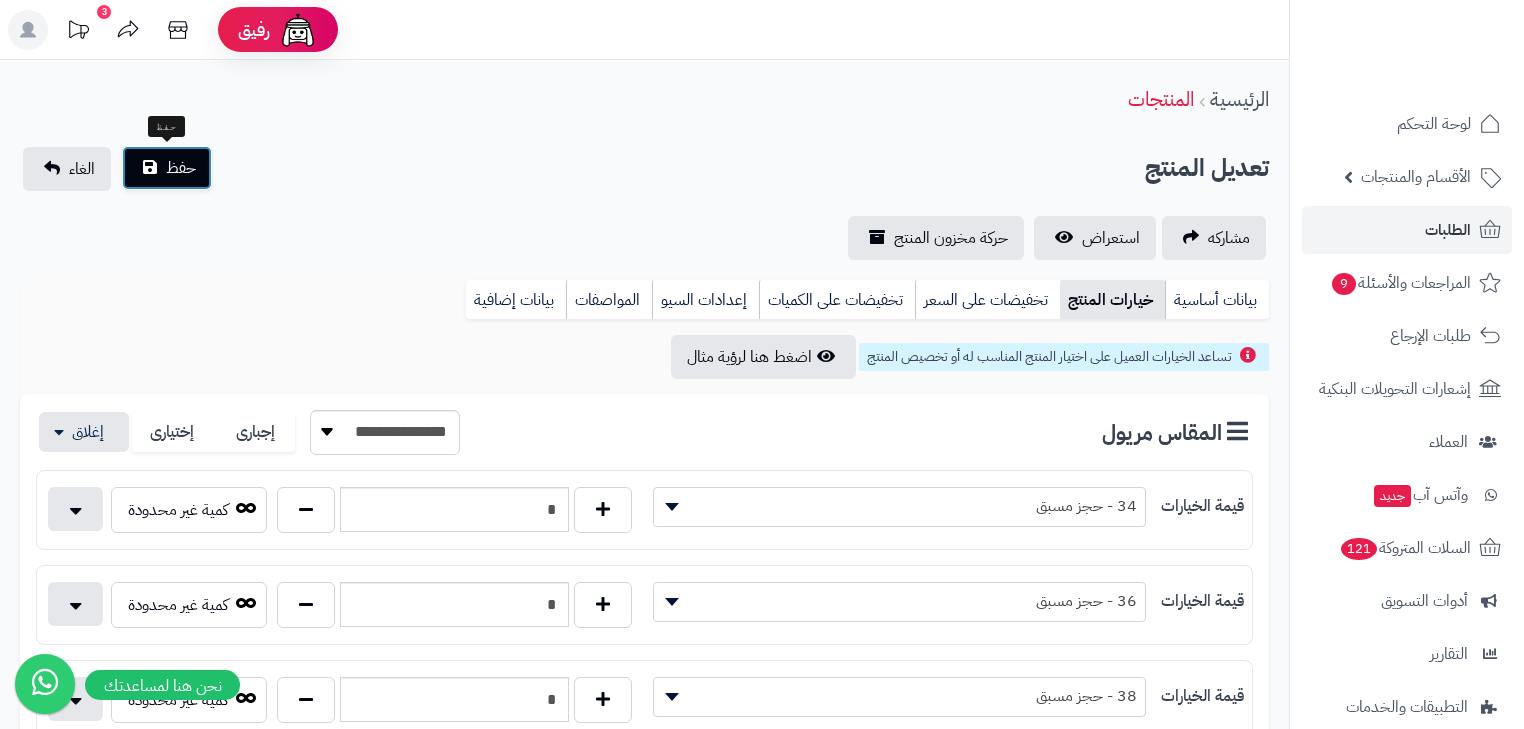 click on "حفظ" at bounding box center (167, 168) 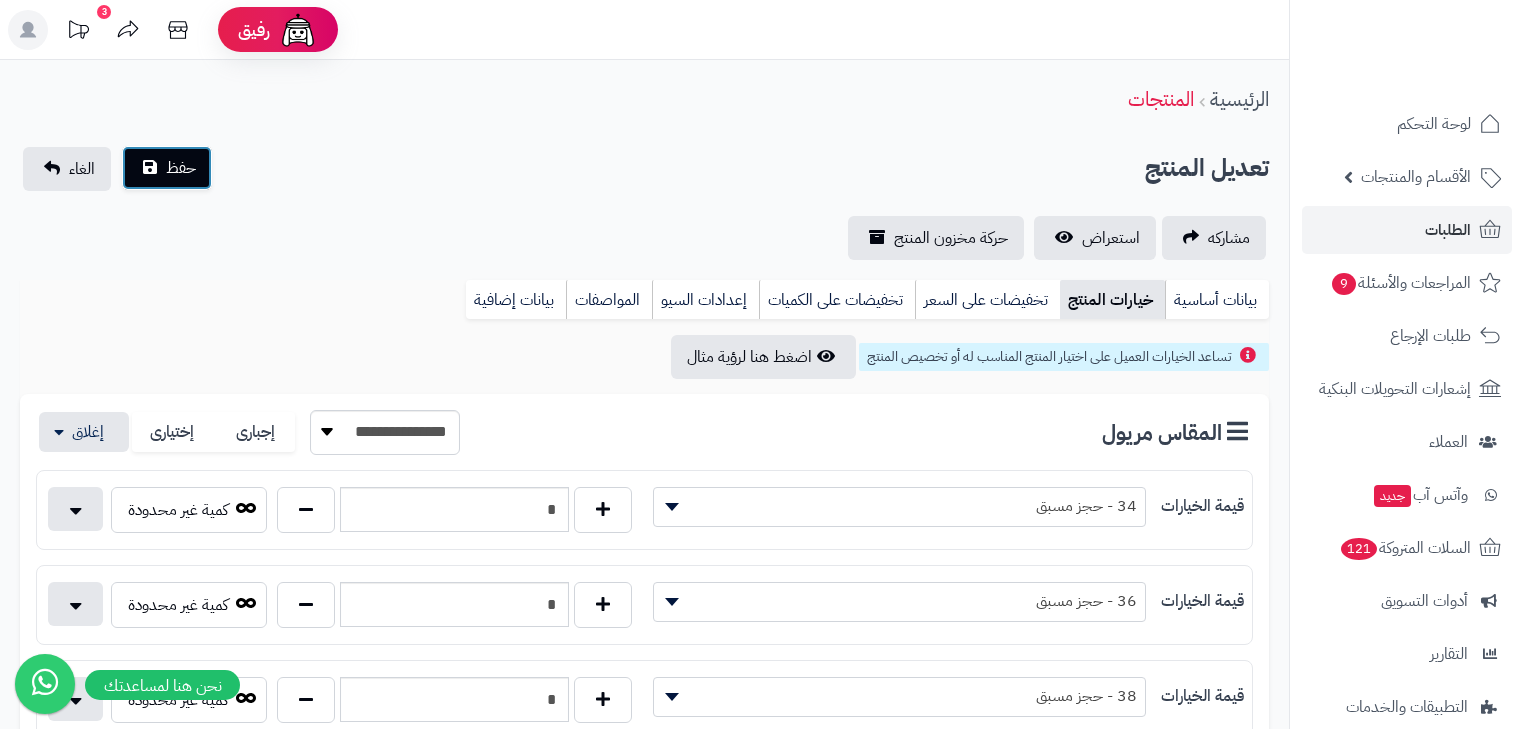 click on "حفظ" at bounding box center [167, 168] 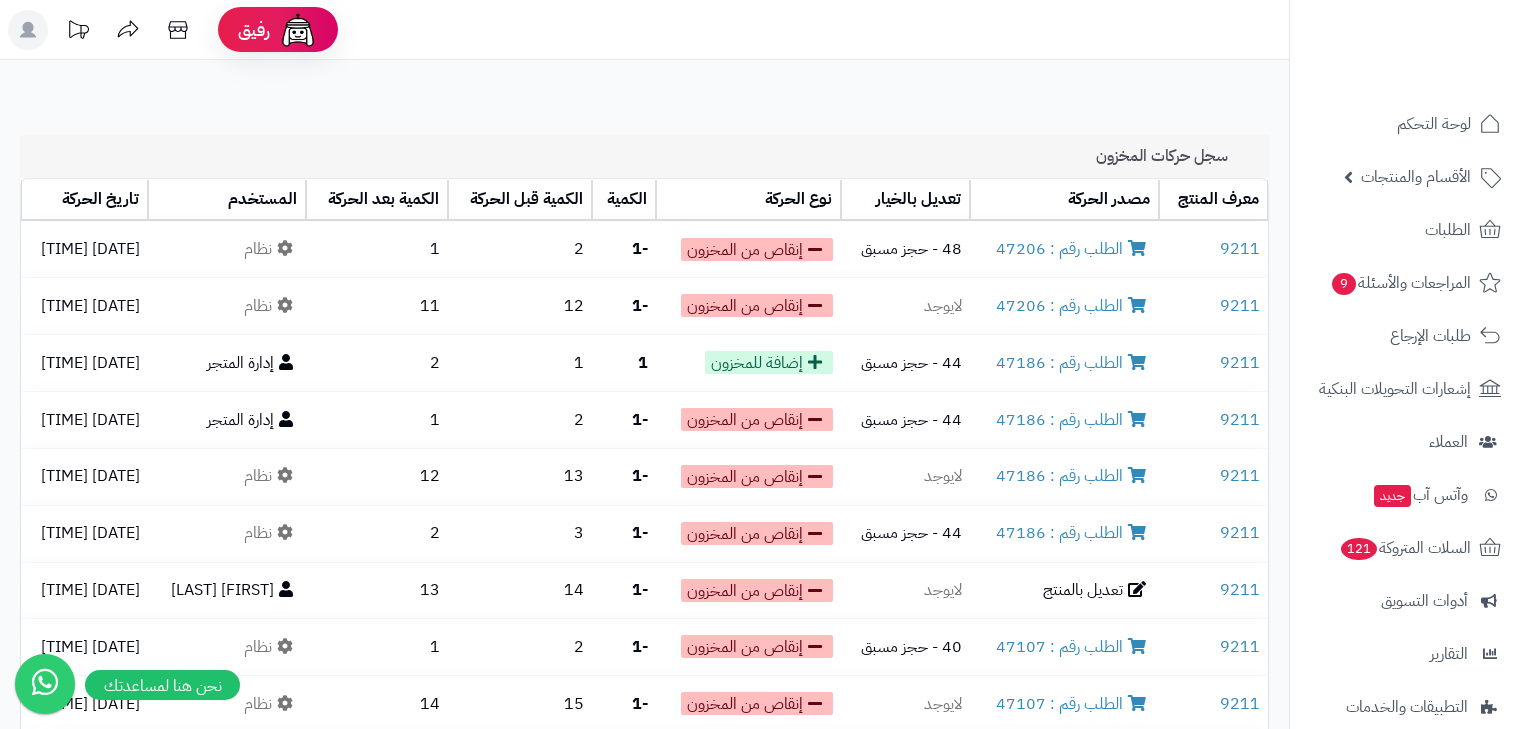scroll, scrollTop: 0, scrollLeft: 0, axis: both 